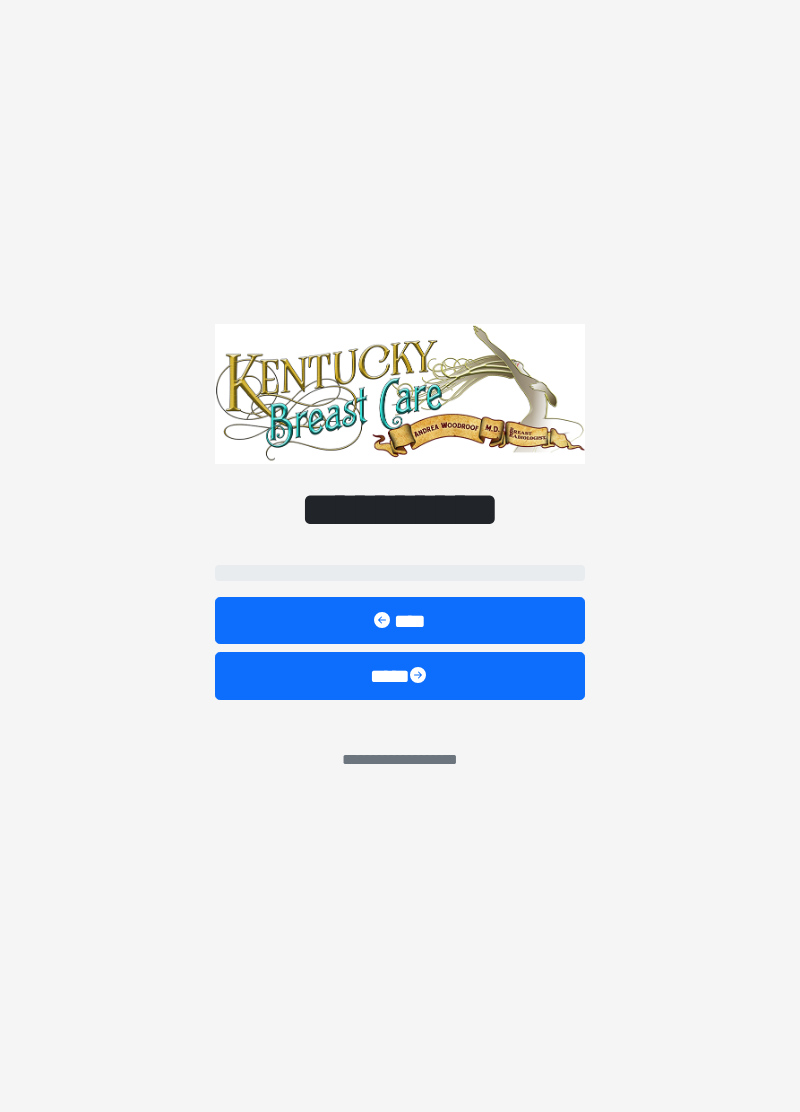 scroll, scrollTop: 0, scrollLeft: 0, axis: both 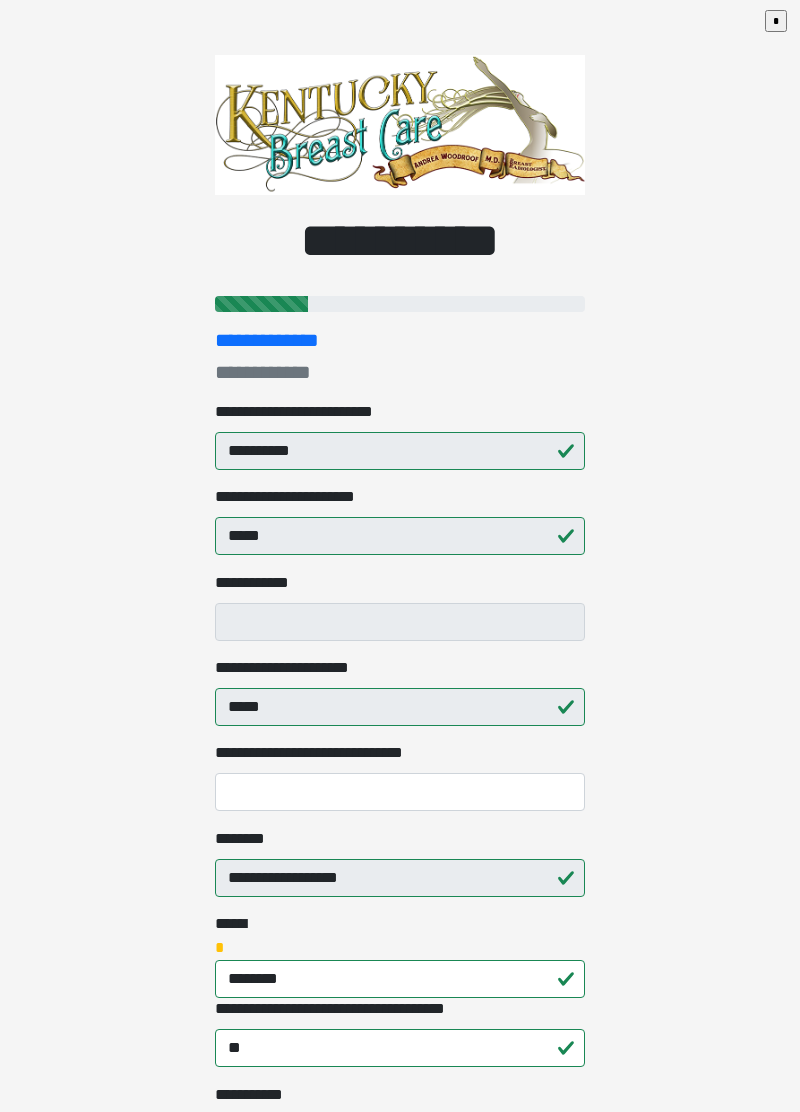 click on "**********" at bounding box center [400, 556] 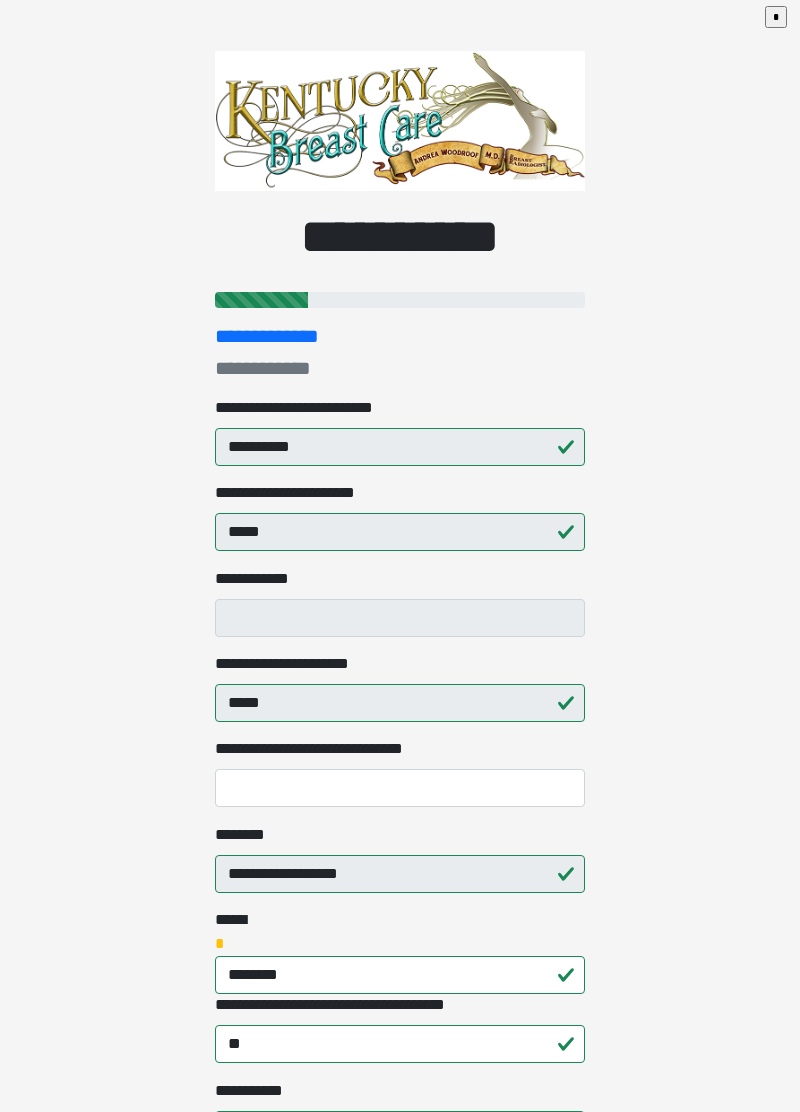 scroll, scrollTop: 6, scrollLeft: 0, axis: vertical 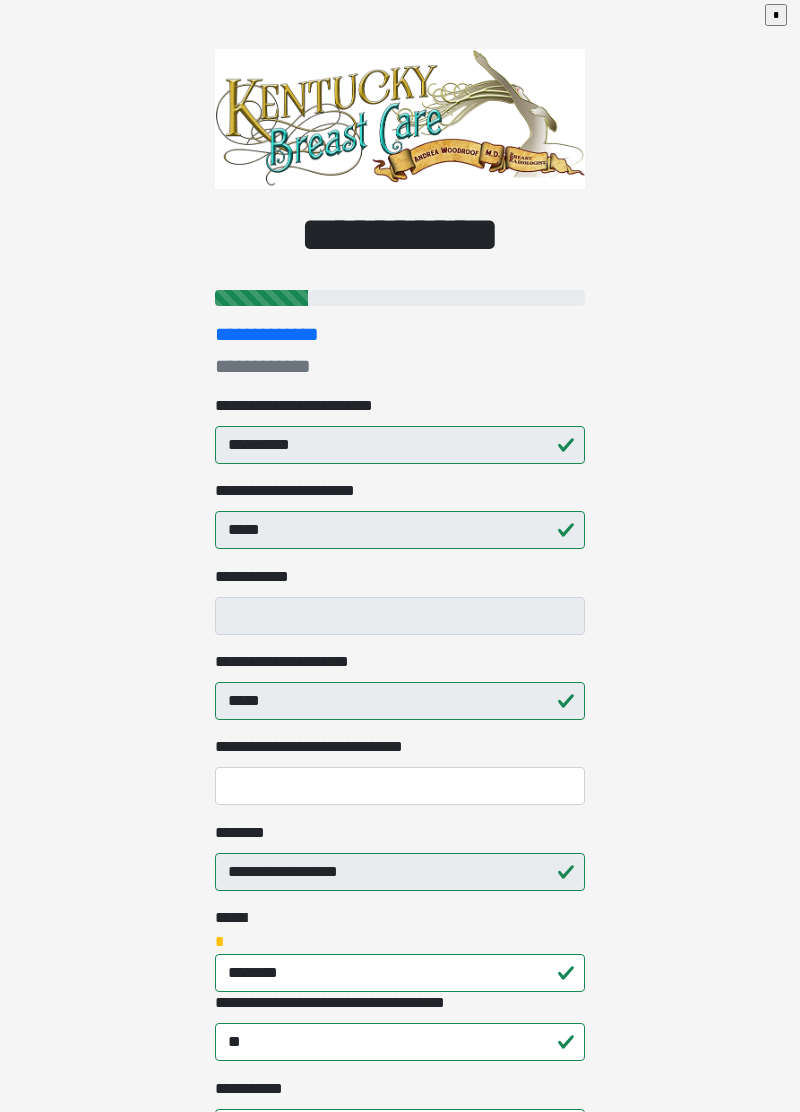 click on "**********" at bounding box center (400, 550) 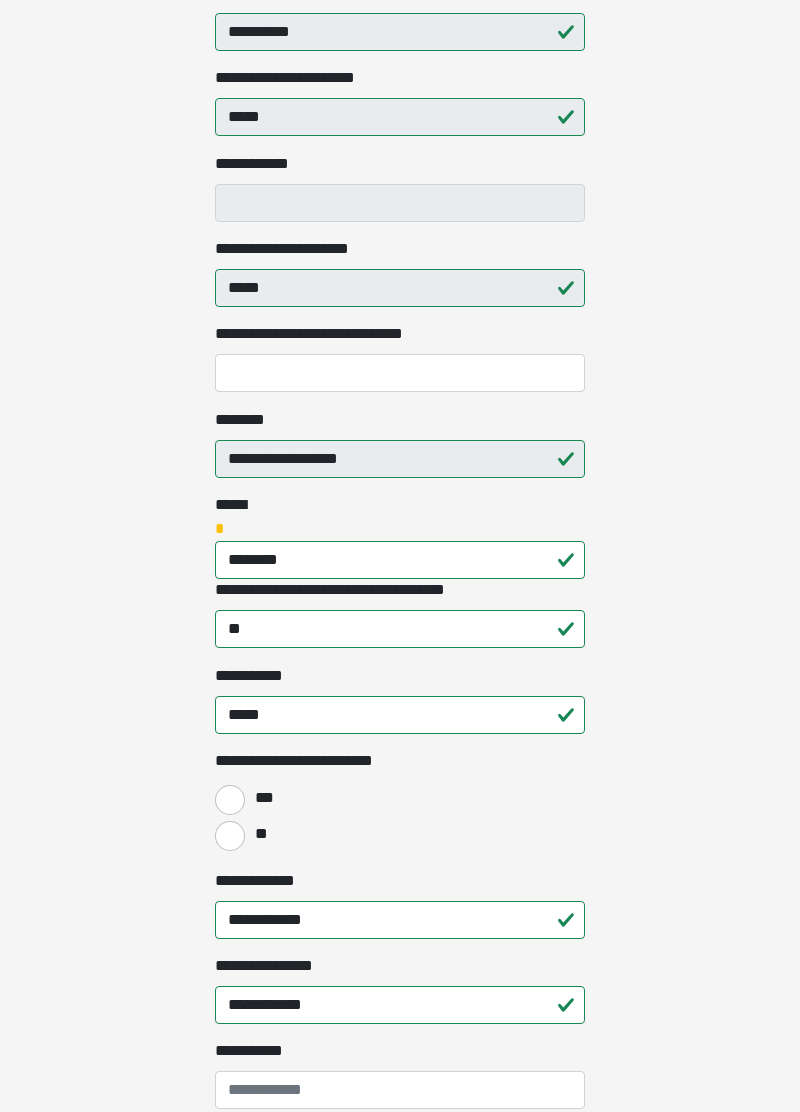 scroll, scrollTop: 423, scrollLeft: 0, axis: vertical 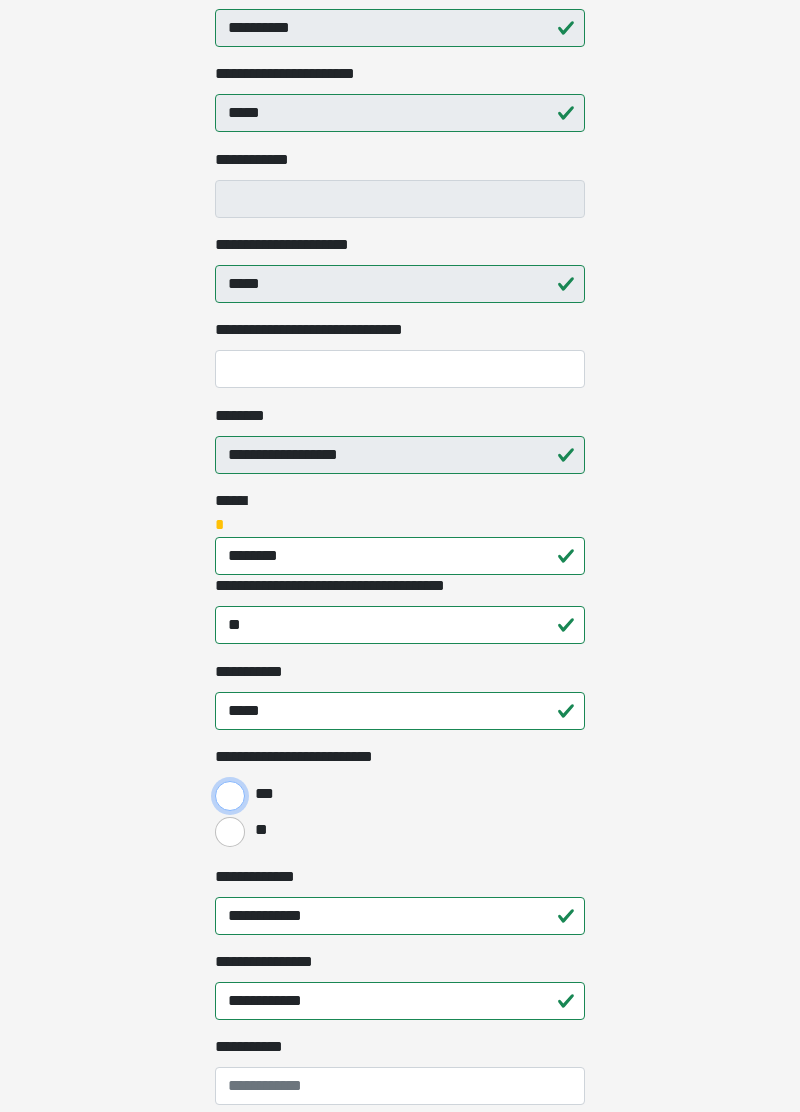 click on "***" at bounding box center [230, 796] 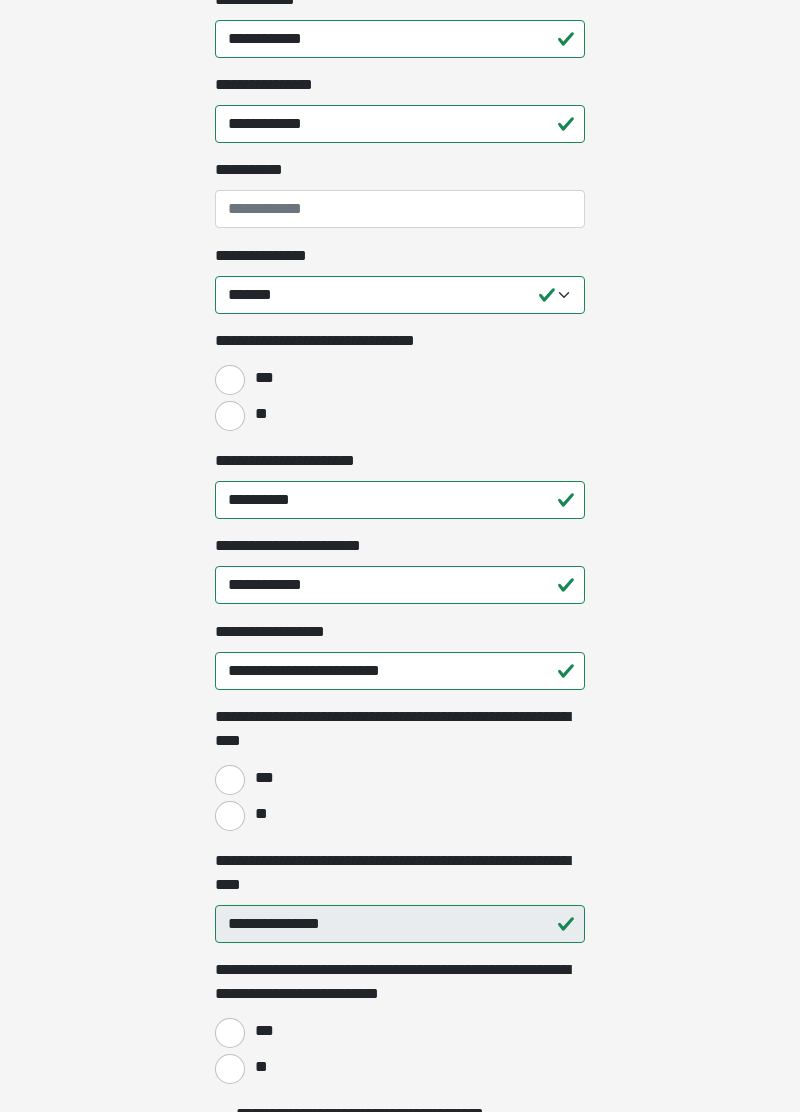 scroll, scrollTop: 1304, scrollLeft: 0, axis: vertical 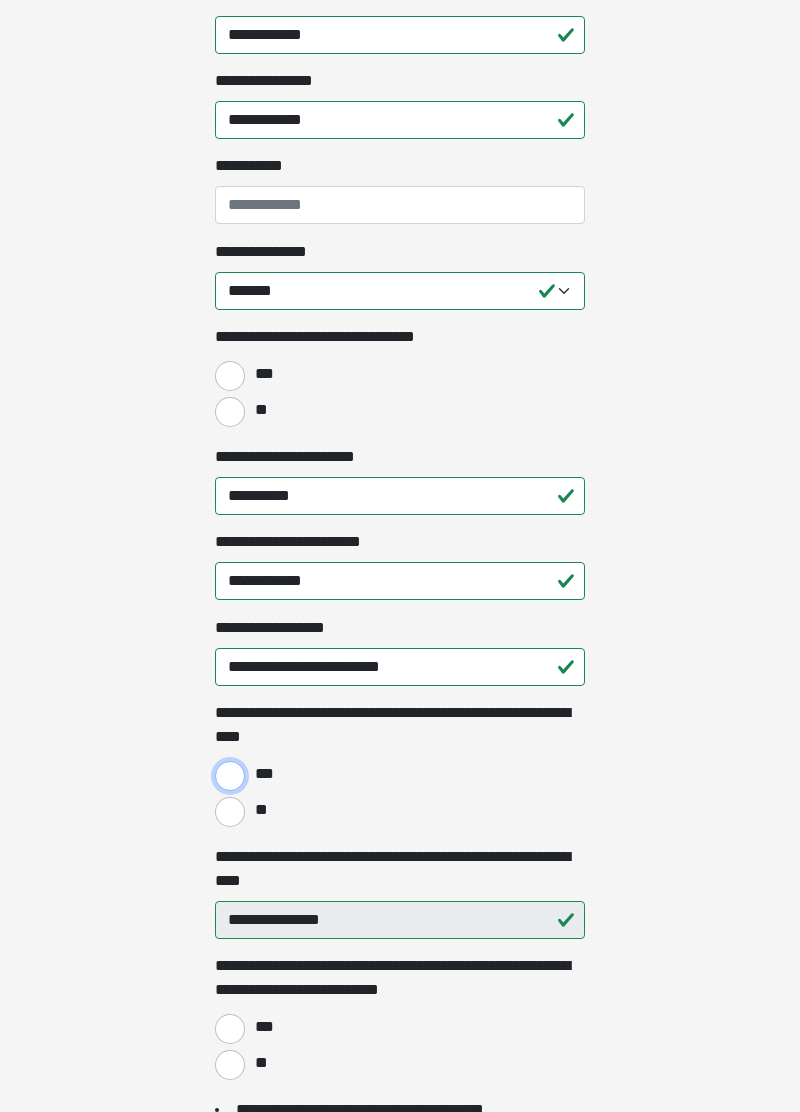 click on "***" at bounding box center (230, 776) 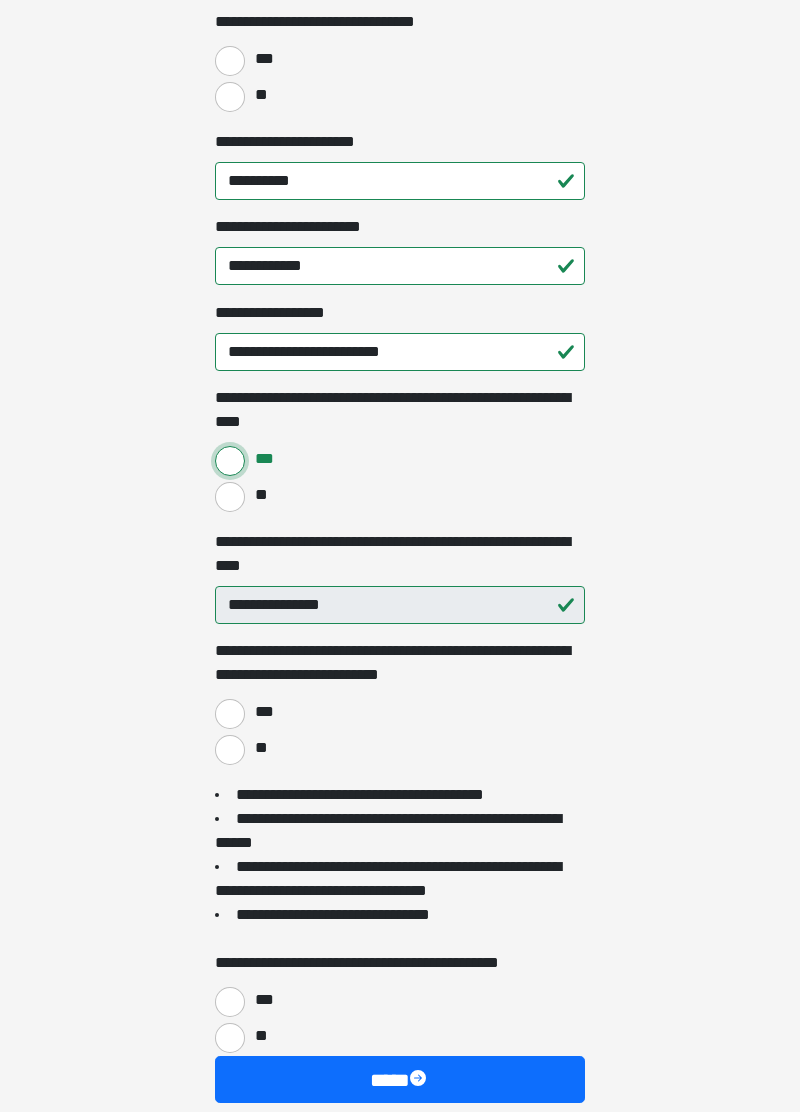 scroll, scrollTop: 1632, scrollLeft: 0, axis: vertical 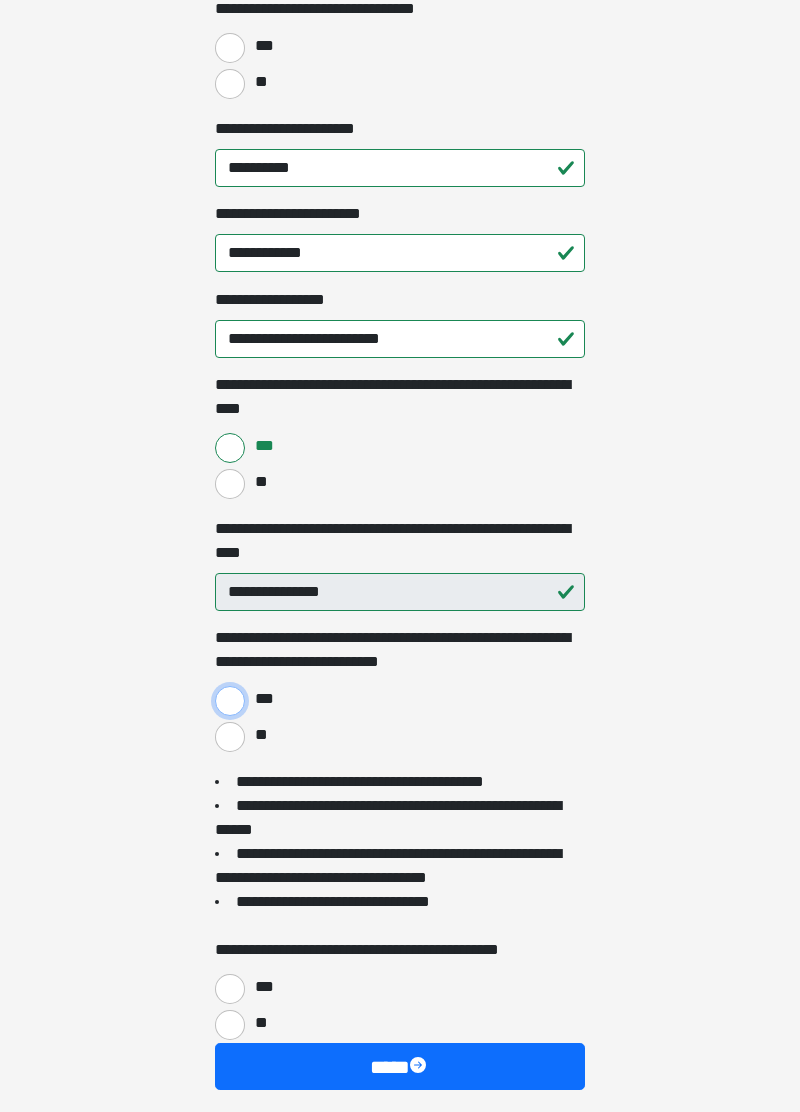 click on "***" at bounding box center (230, 701) 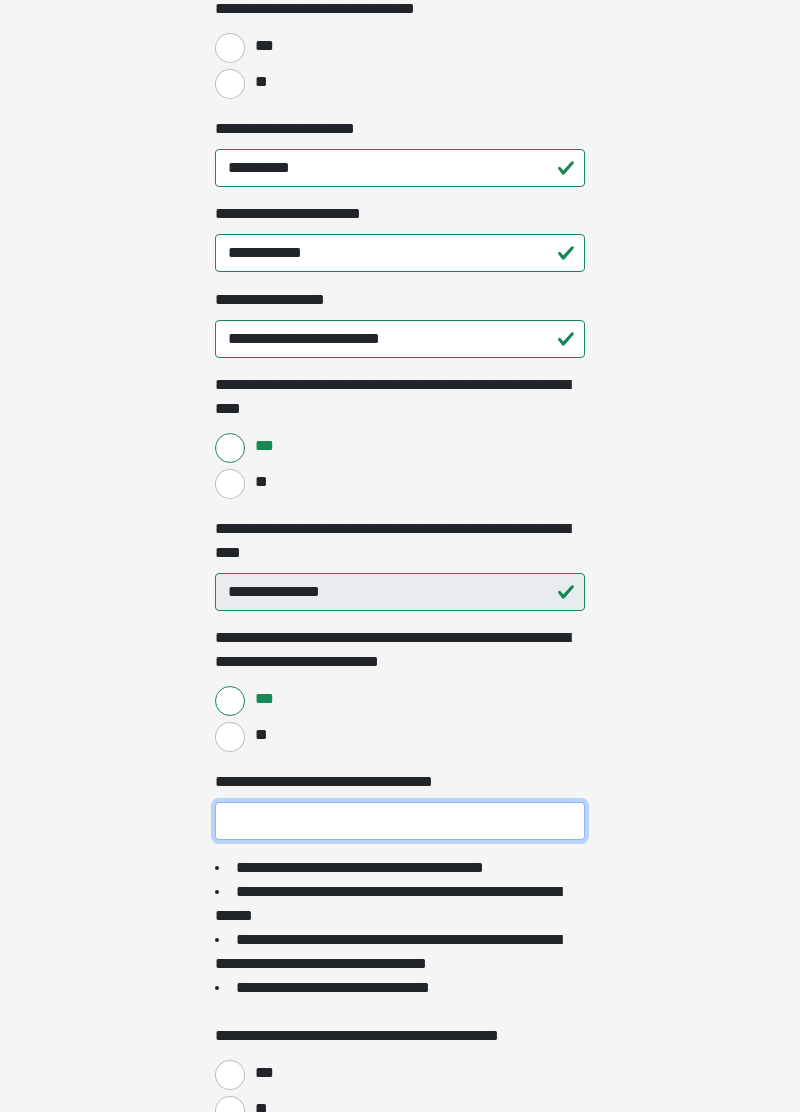 click on "**********" at bounding box center (400, 821) 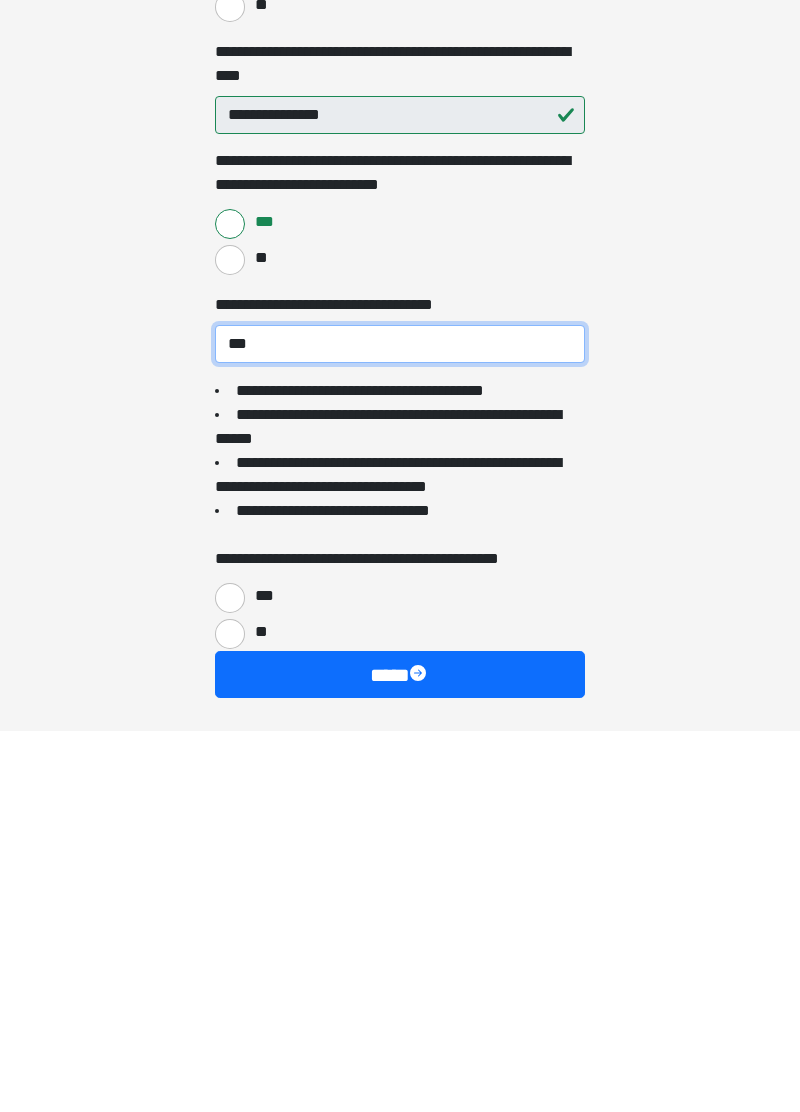 scroll, scrollTop: 1814, scrollLeft: 0, axis: vertical 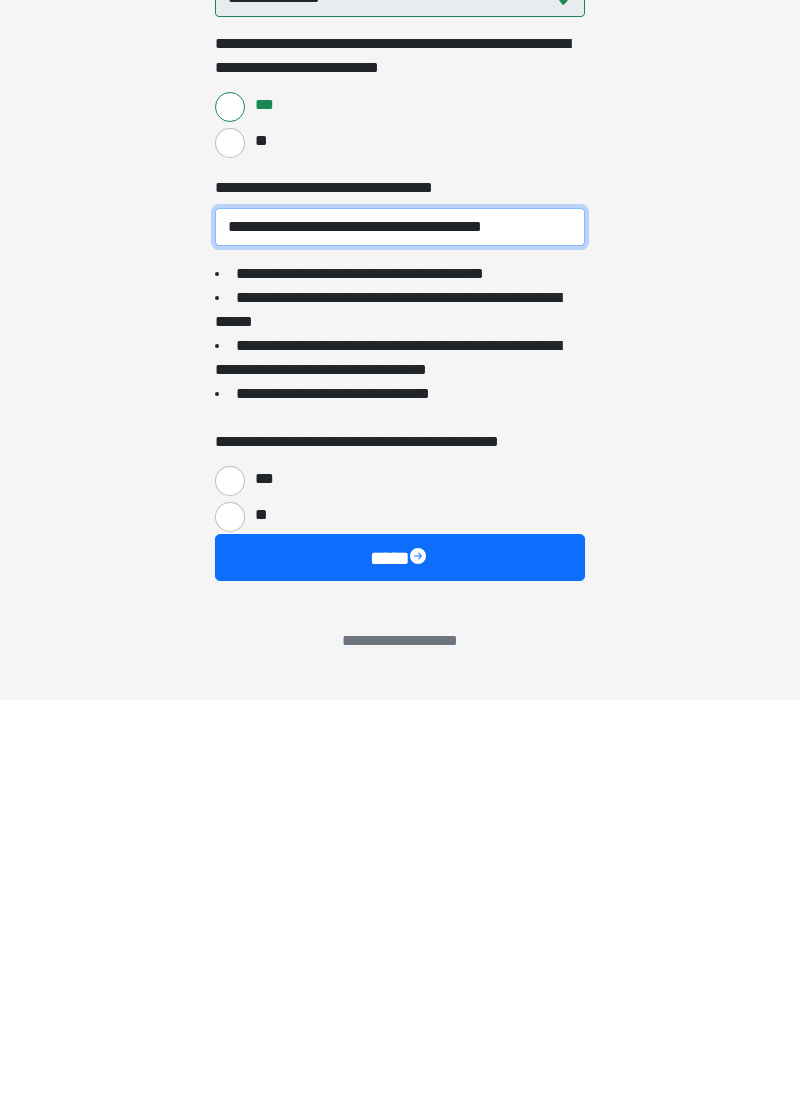 click on "**********" at bounding box center [400, 639] 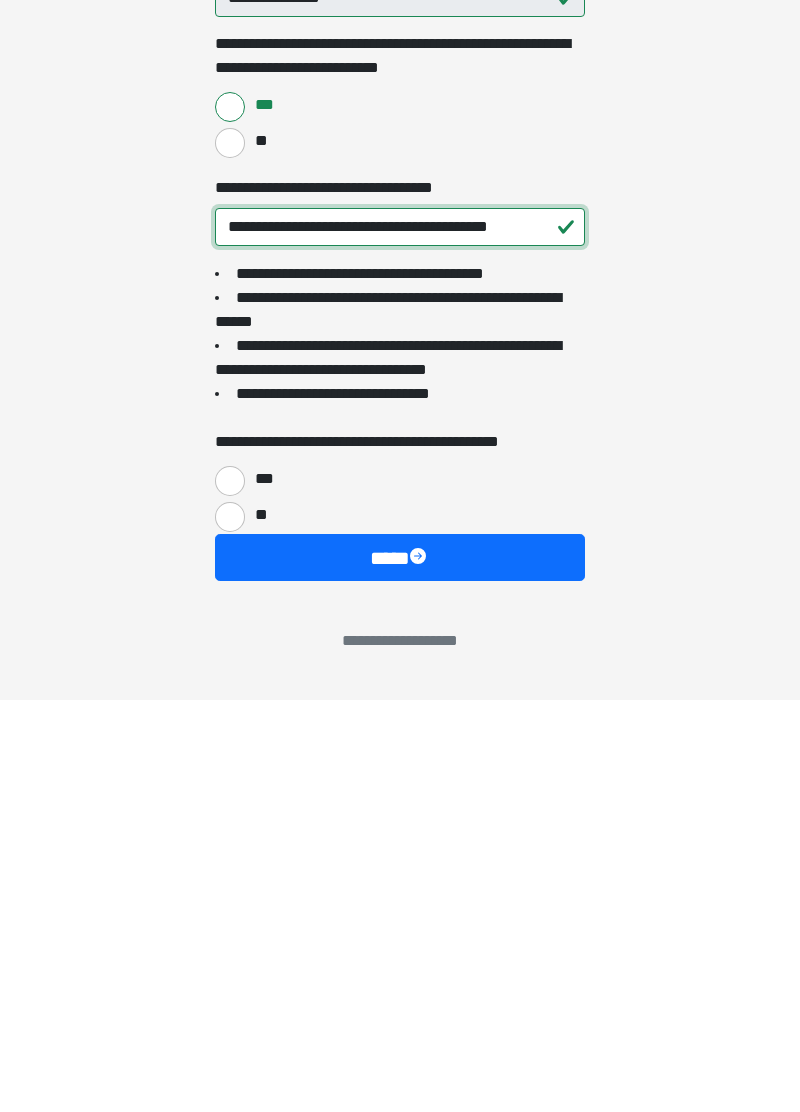 click on "**********" at bounding box center [400, 639] 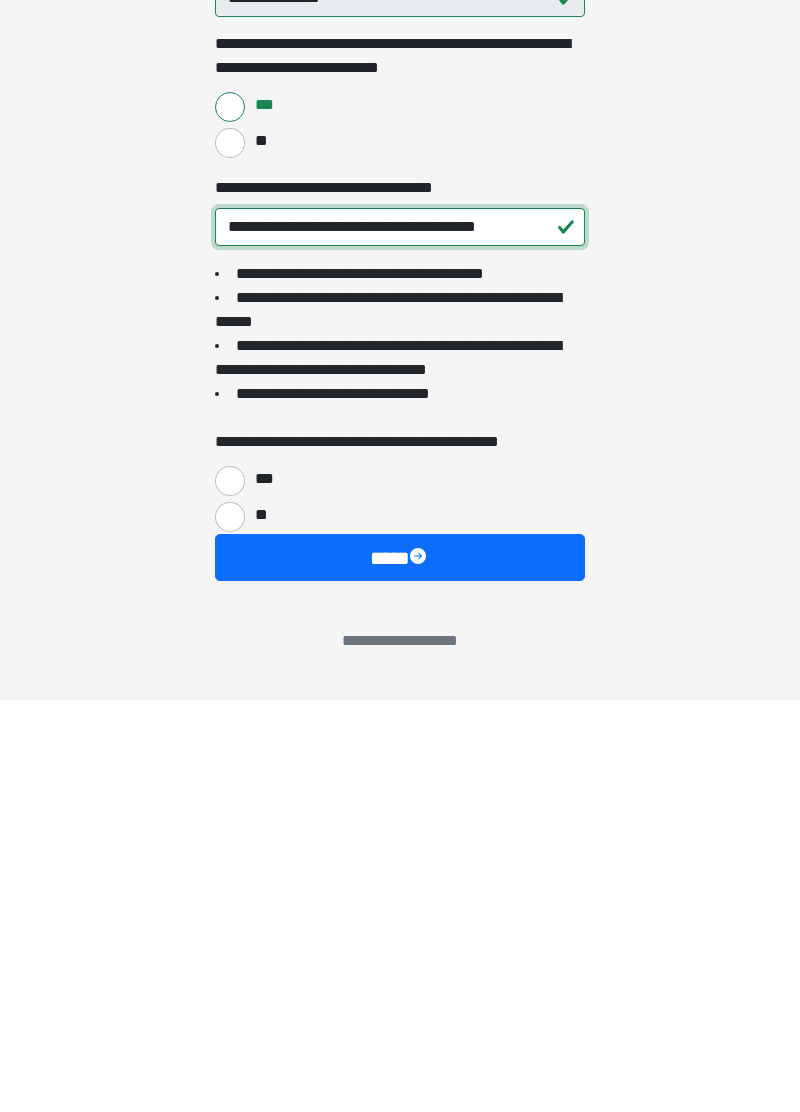click on "**********" at bounding box center (400, 639) 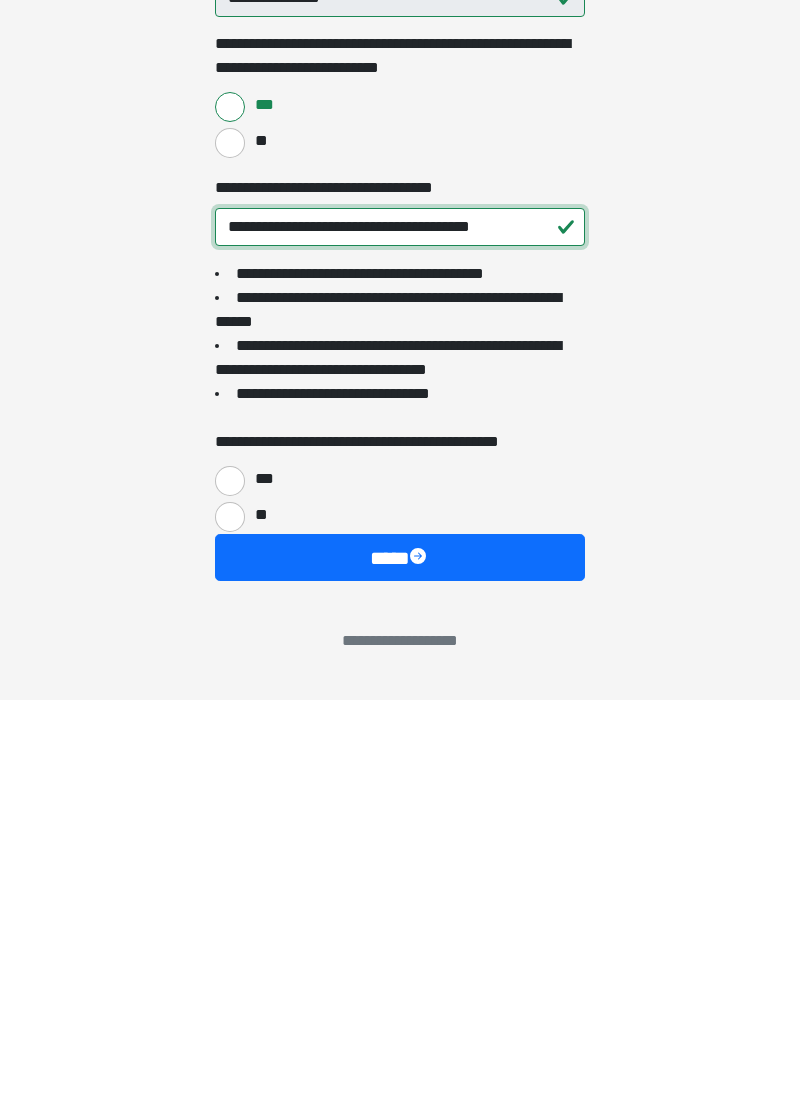 type on "**********" 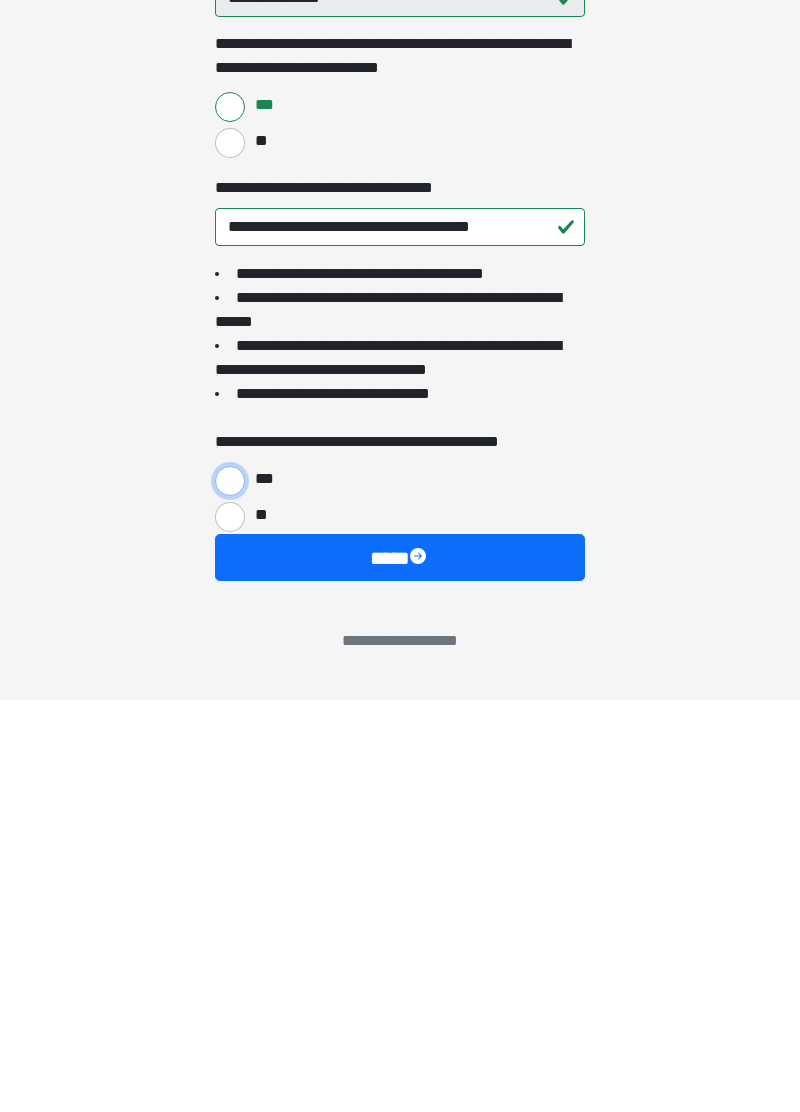 click on "***" at bounding box center [230, 893] 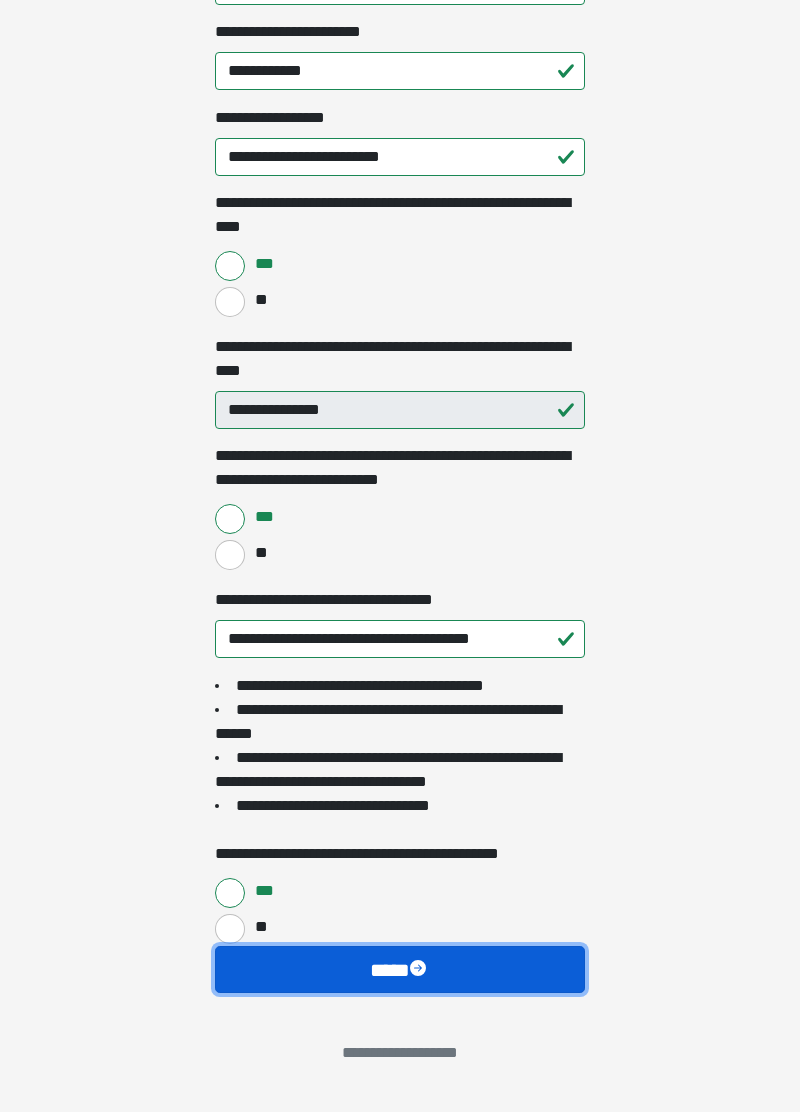 click on "****" at bounding box center [400, 969] 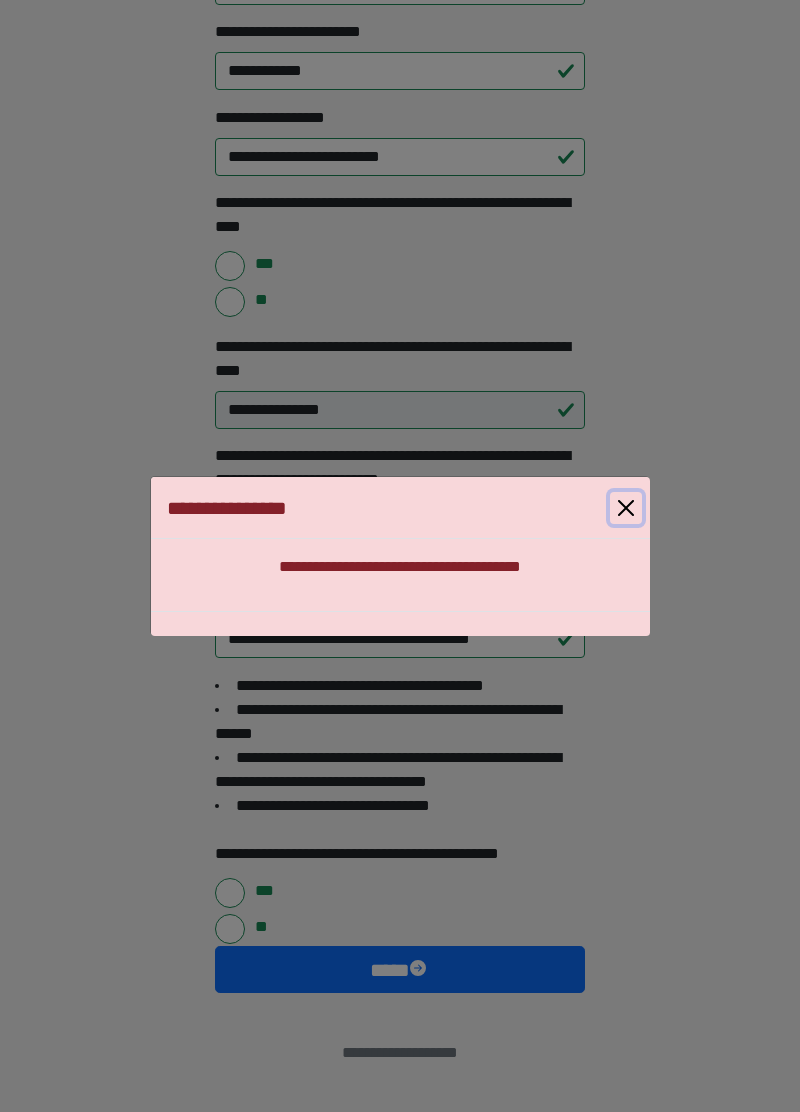 click at bounding box center [626, 508] 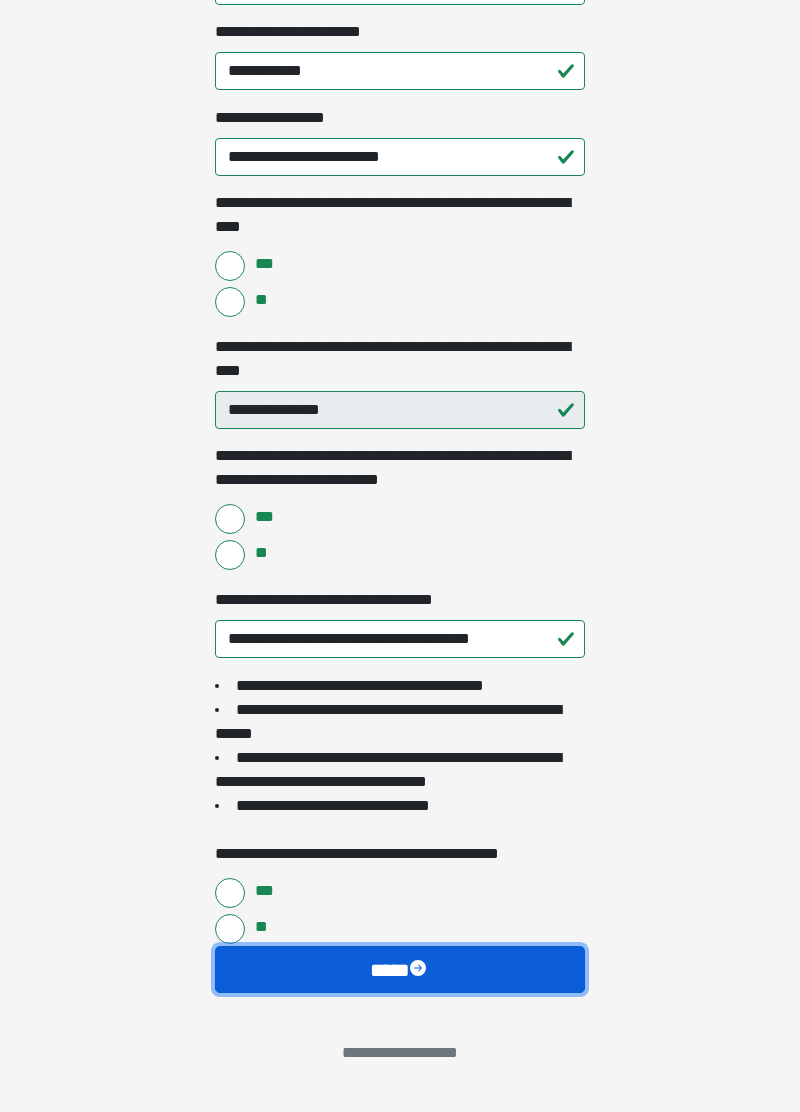 click at bounding box center (420, 970) 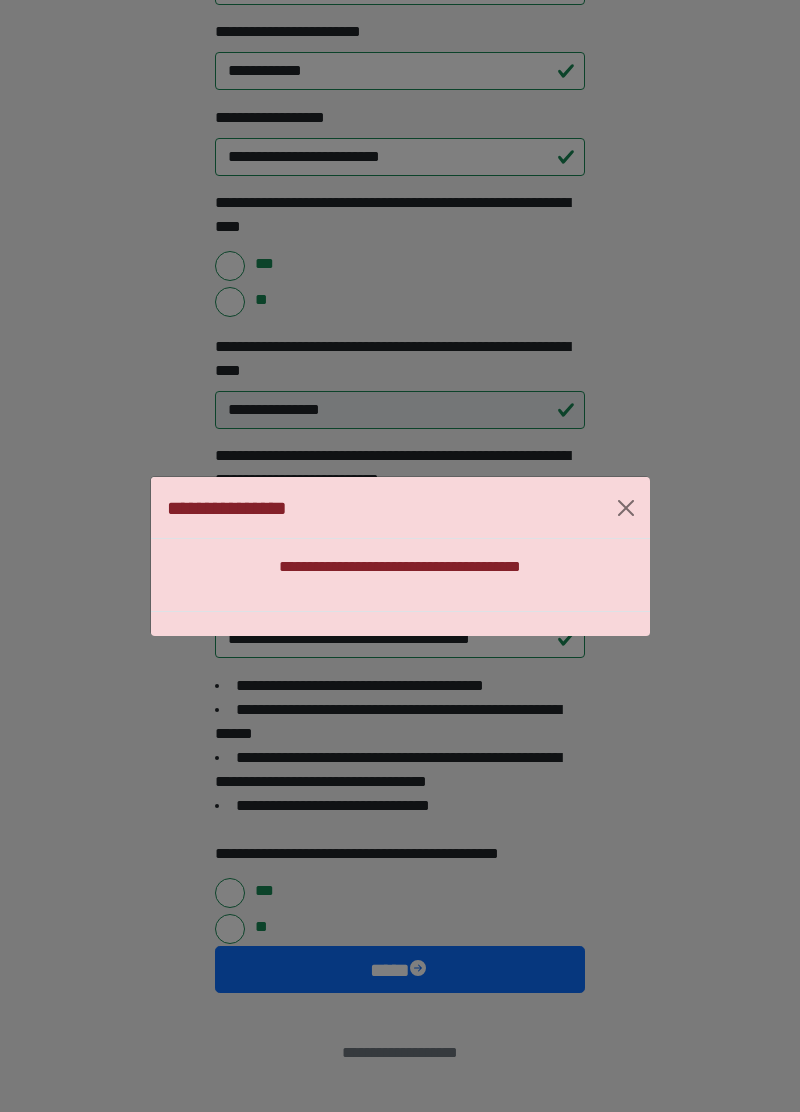 click on "**********" at bounding box center (400, 575) 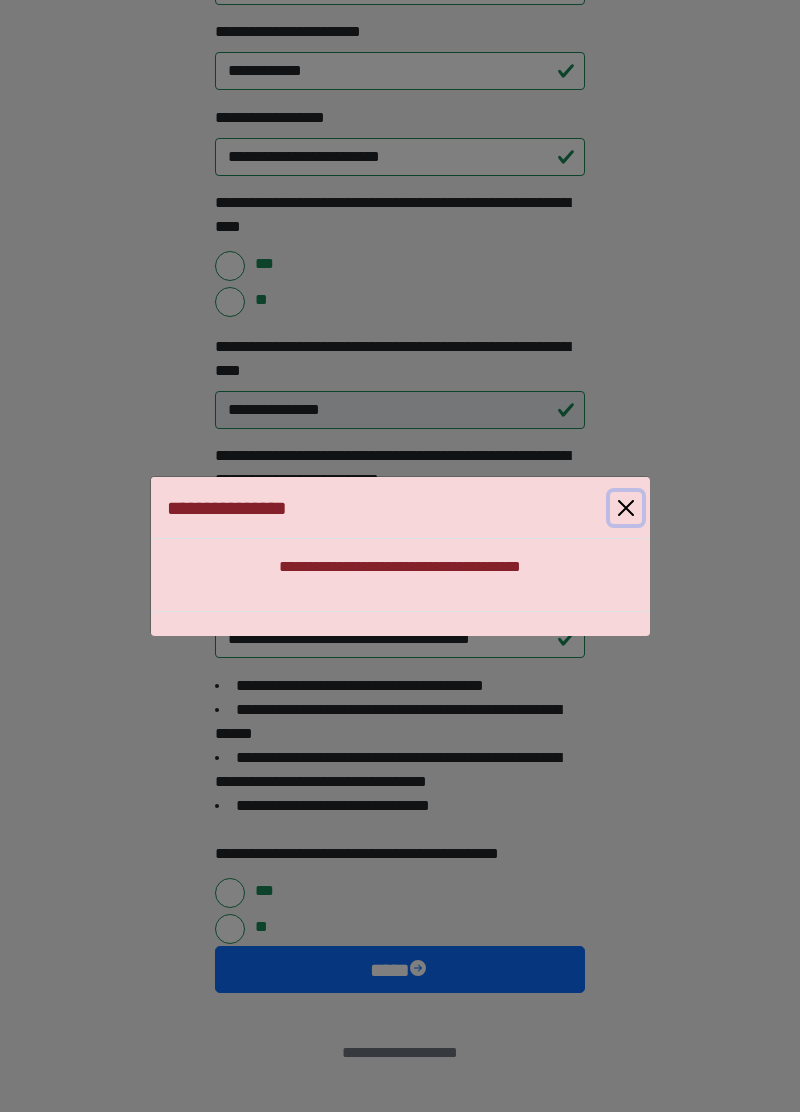 click at bounding box center (626, 508) 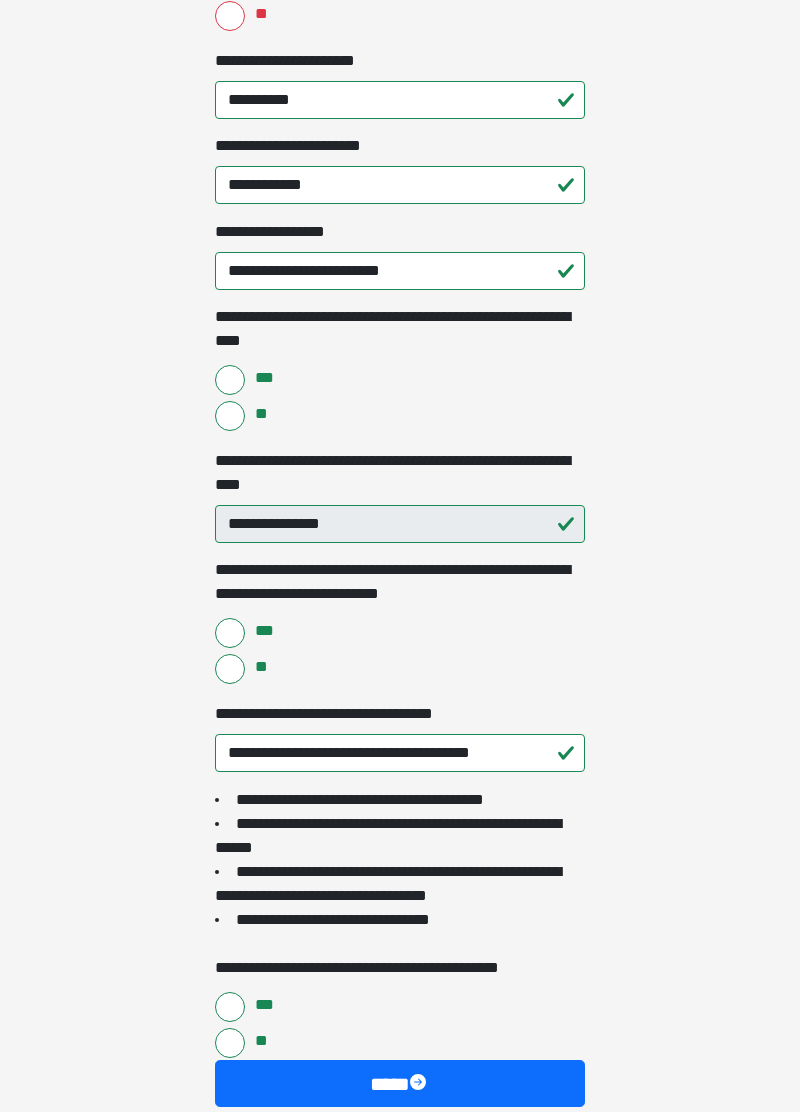 scroll, scrollTop: 1718, scrollLeft: 0, axis: vertical 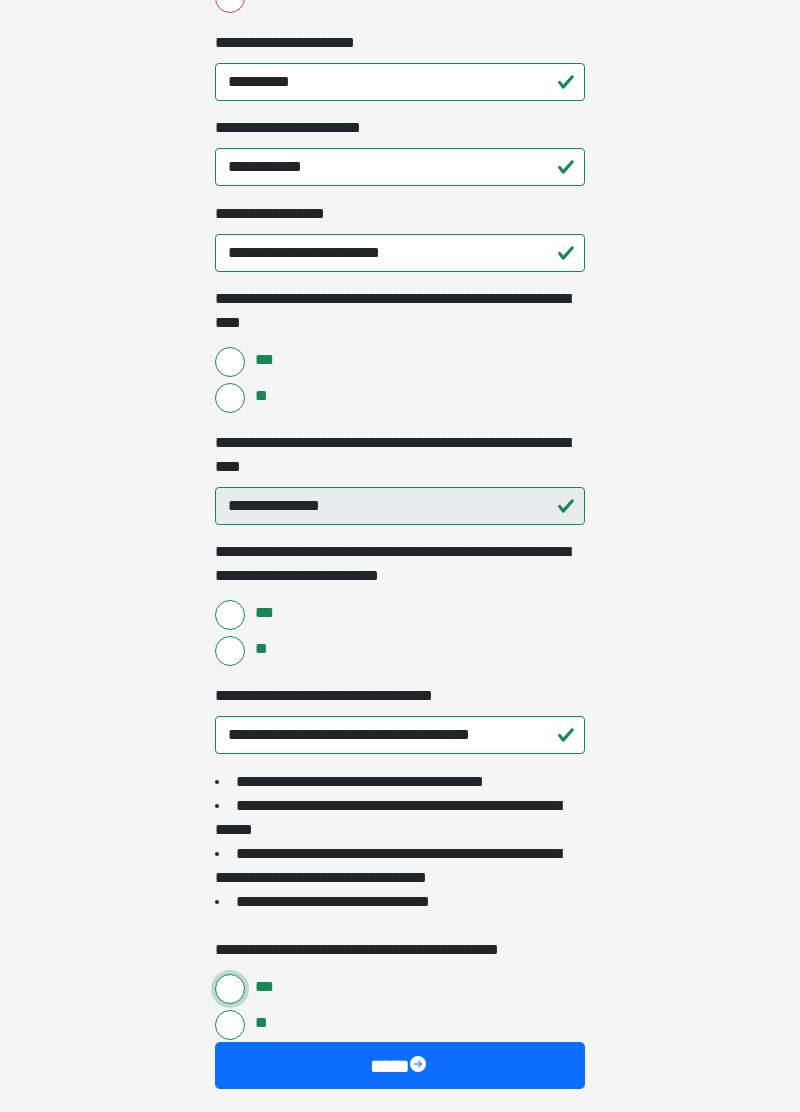 click on "***" at bounding box center [230, 989] 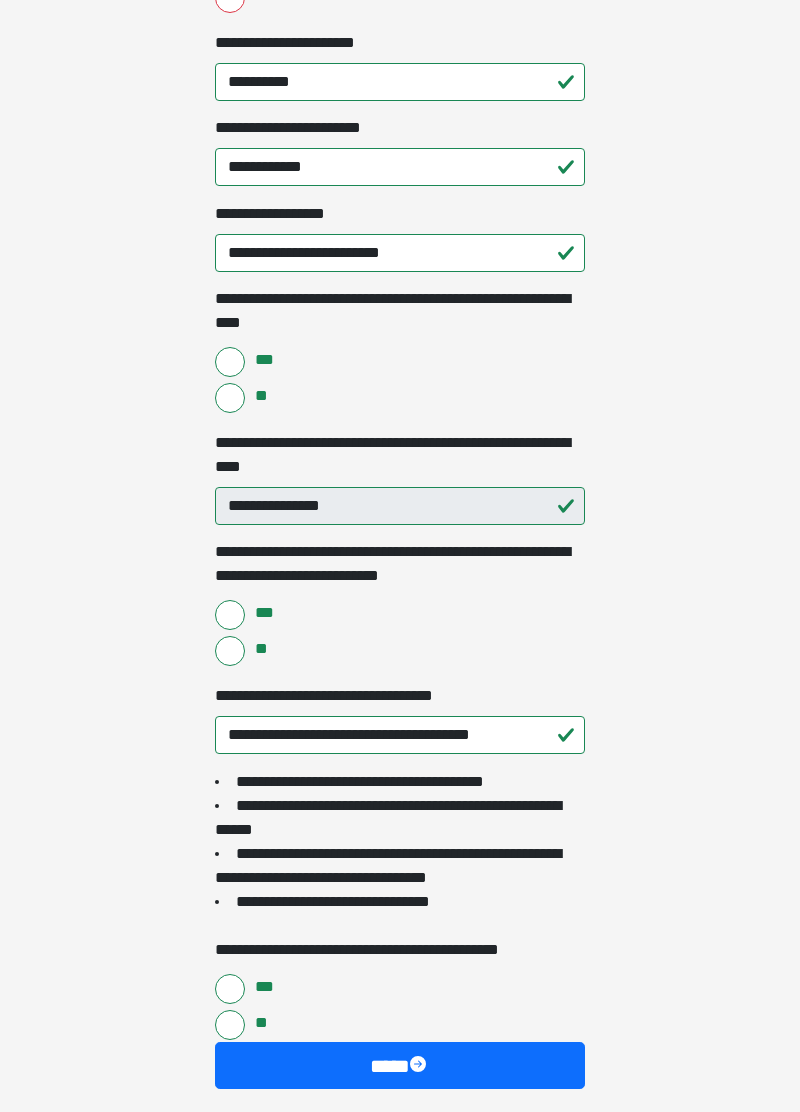 click on "***" at bounding box center [400, 987] 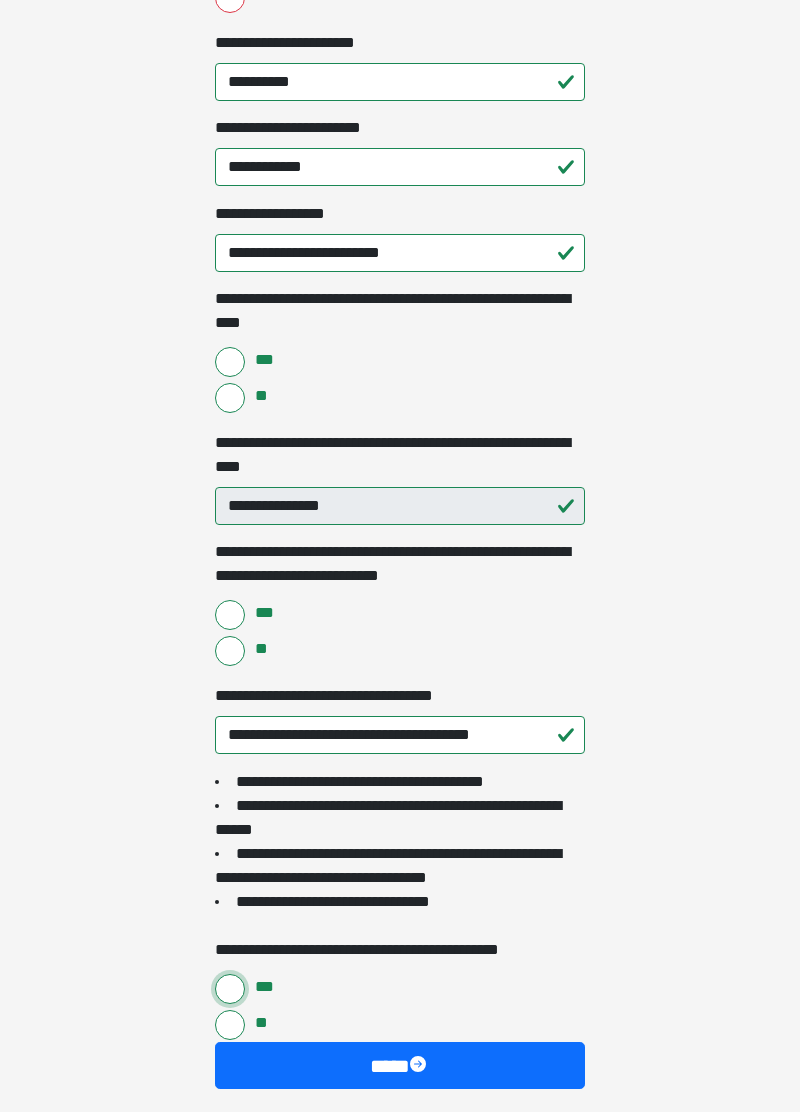 click on "***" at bounding box center [230, 989] 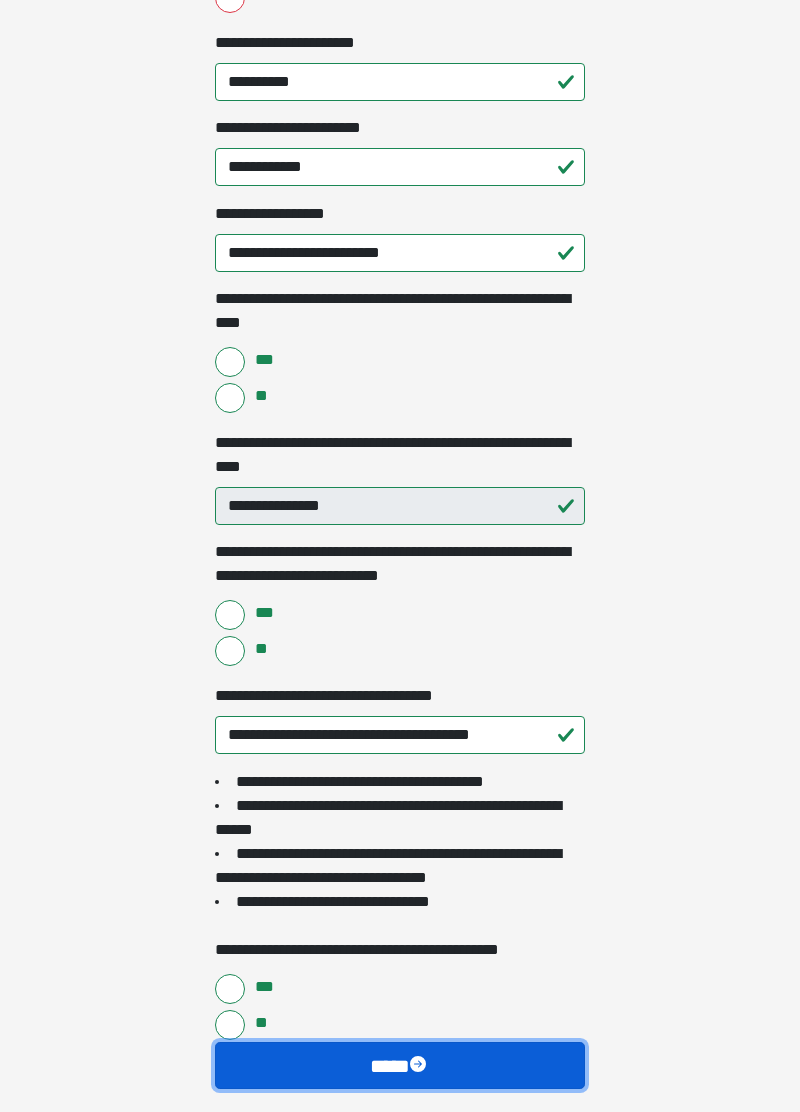 click on "****" at bounding box center (400, 1065) 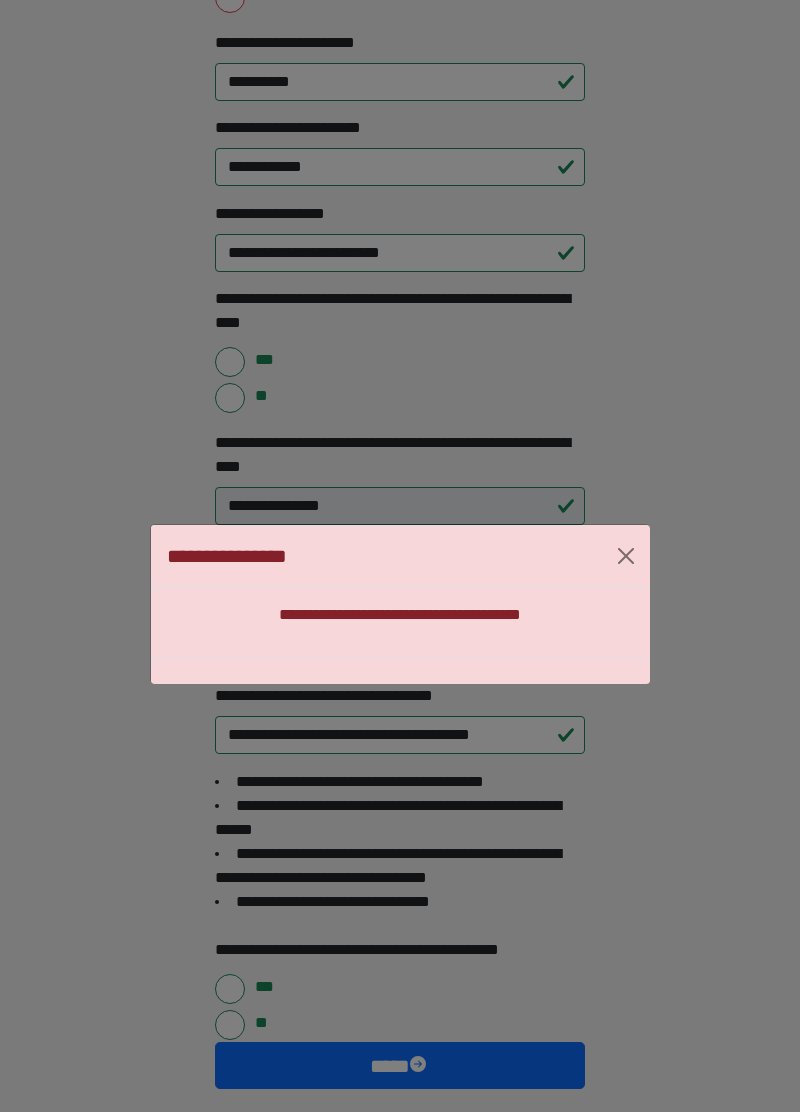 click on "**********" at bounding box center [400, 623] 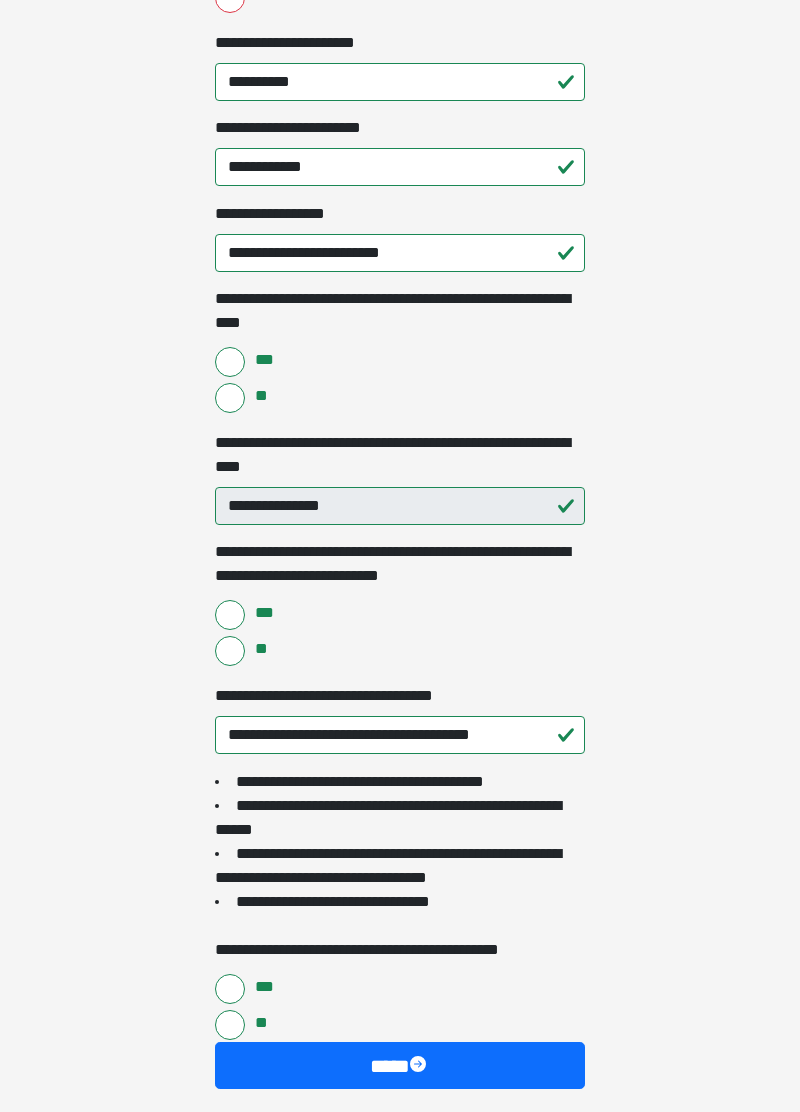 click on "**********" at bounding box center (400, -1162) 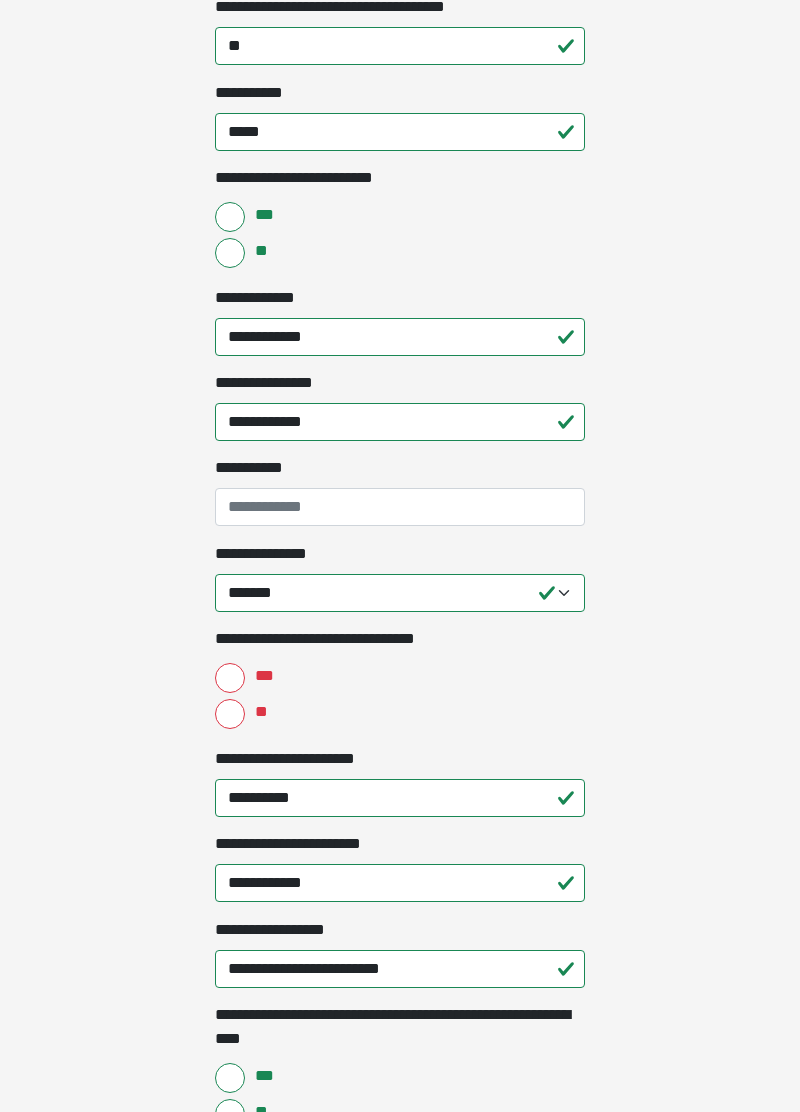 scroll, scrollTop: 1010, scrollLeft: 0, axis: vertical 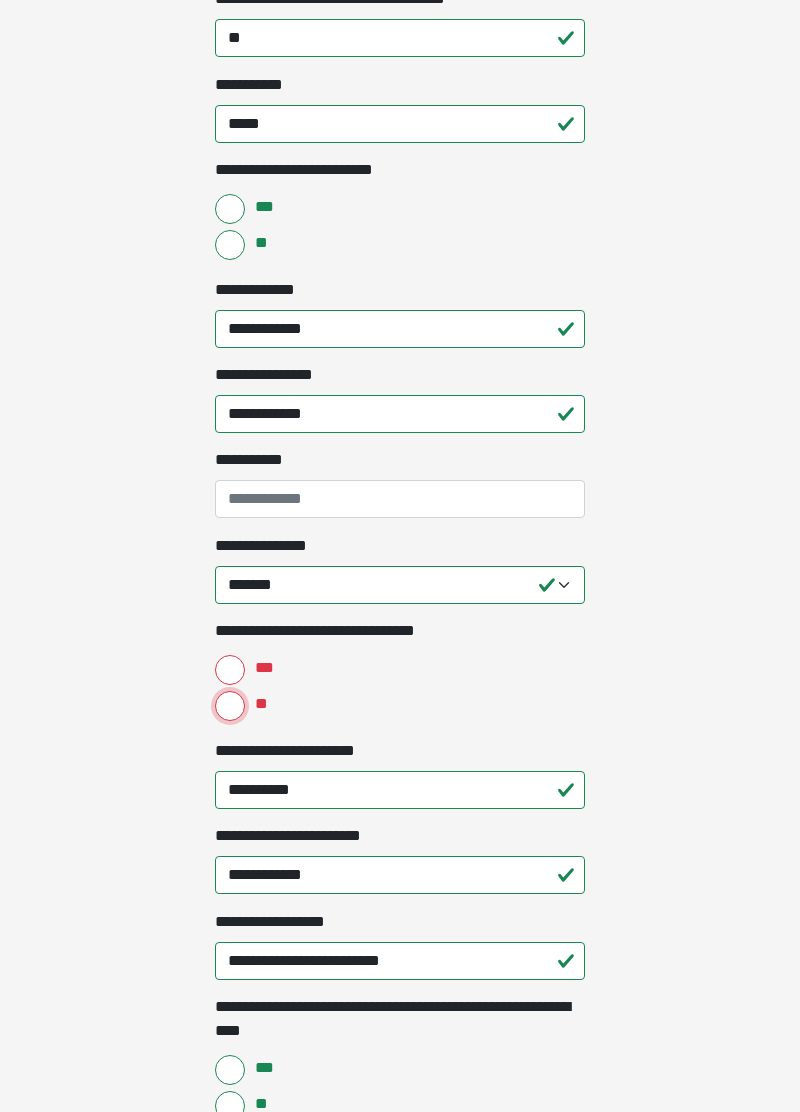 click on "**" at bounding box center [230, 706] 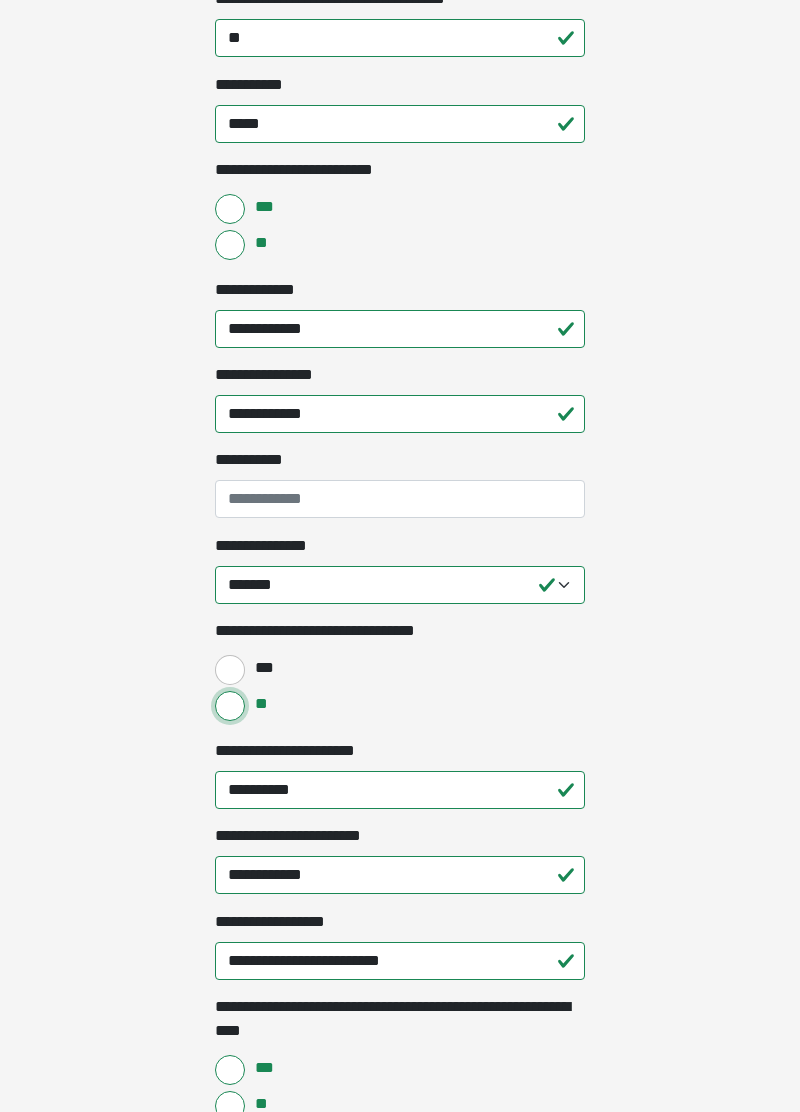 click on "**" at bounding box center (230, 706) 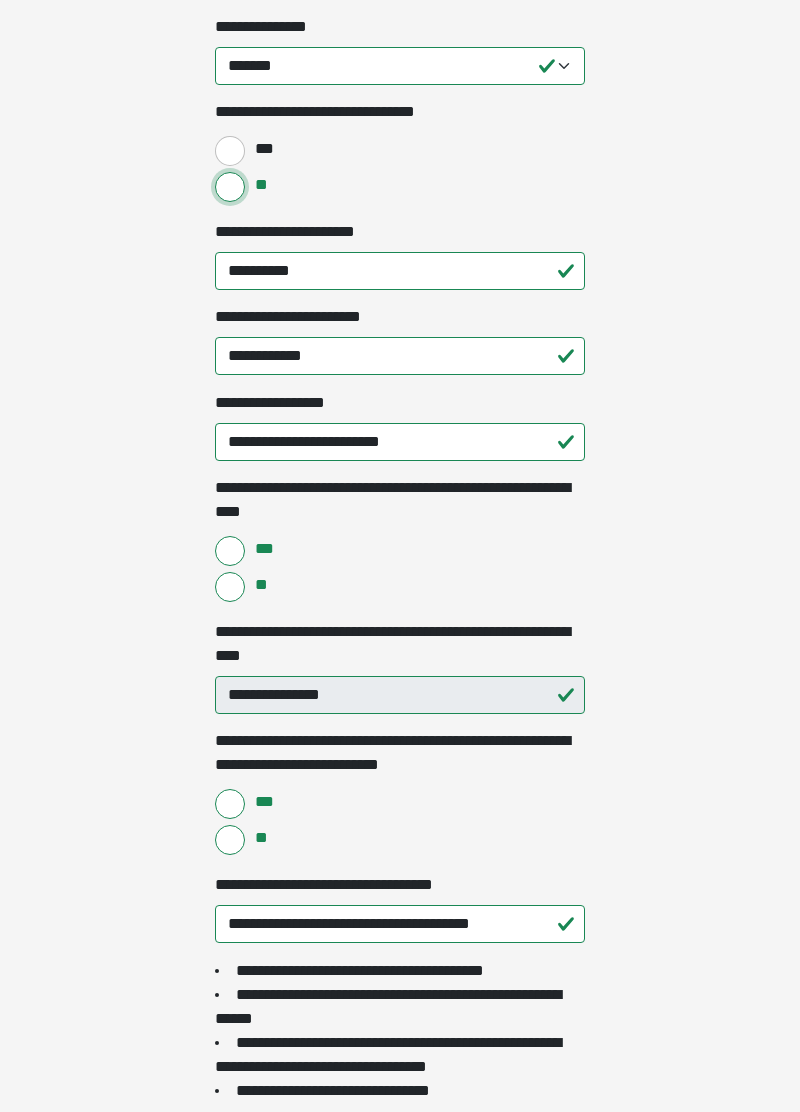 scroll, scrollTop: 1718, scrollLeft: 0, axis: vertical 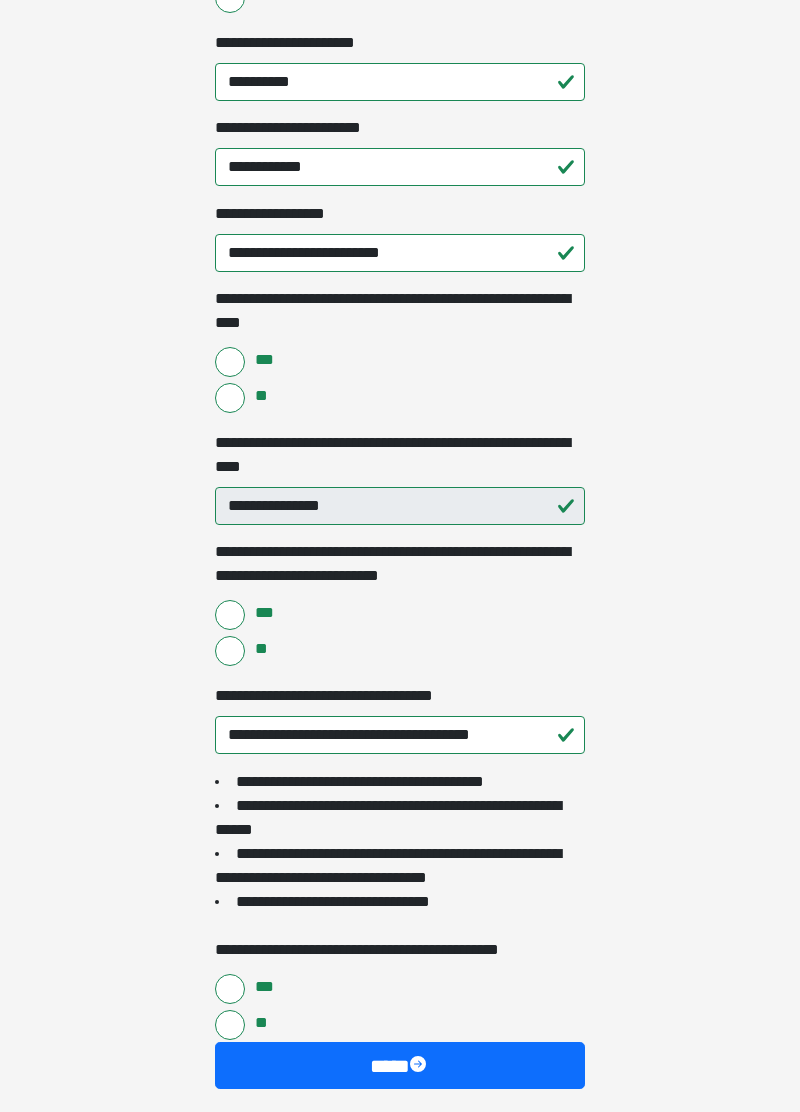 click on "**********" at bounding box center (400, -1162) 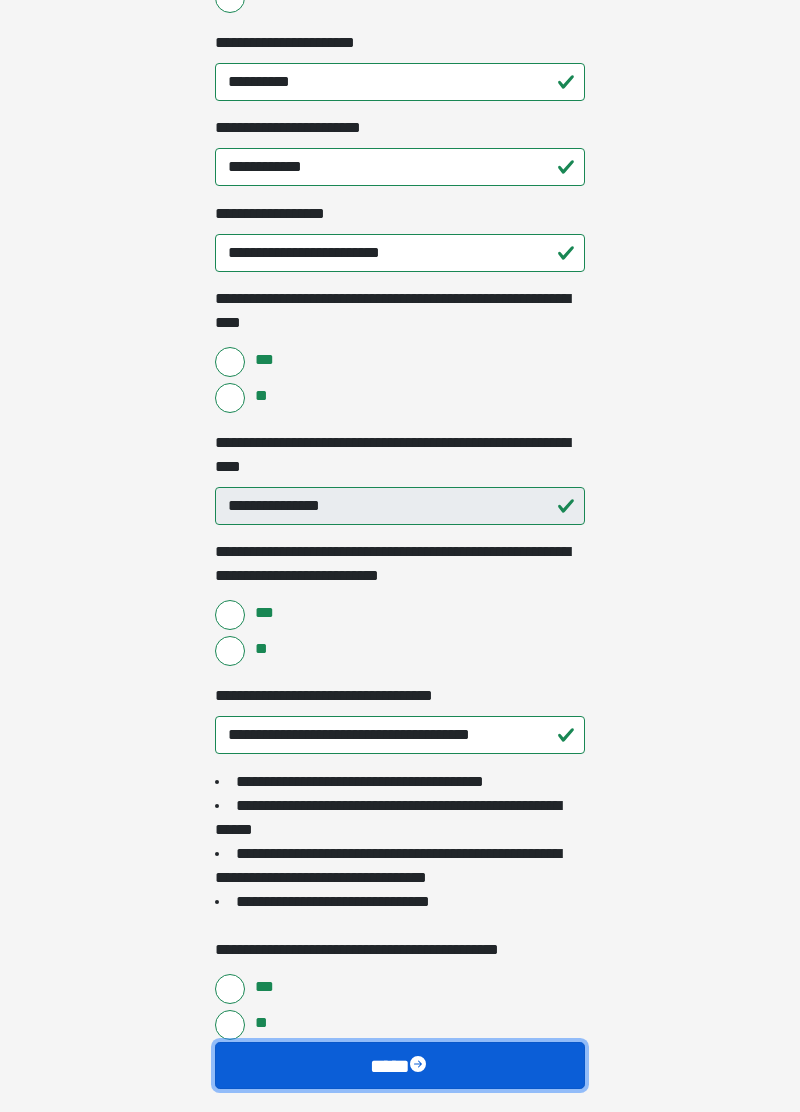 click at bounding box center (420, 1066) 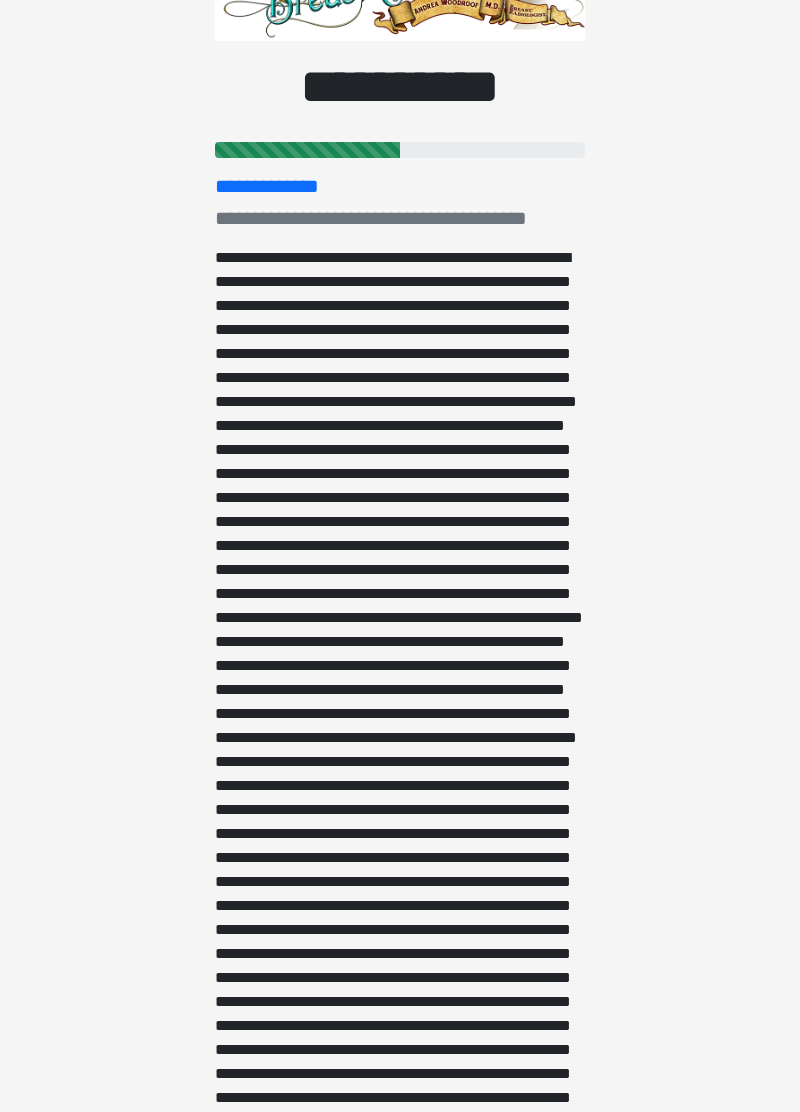 scroll, scrollTop: 0, scrollLeft: 0, axis: both 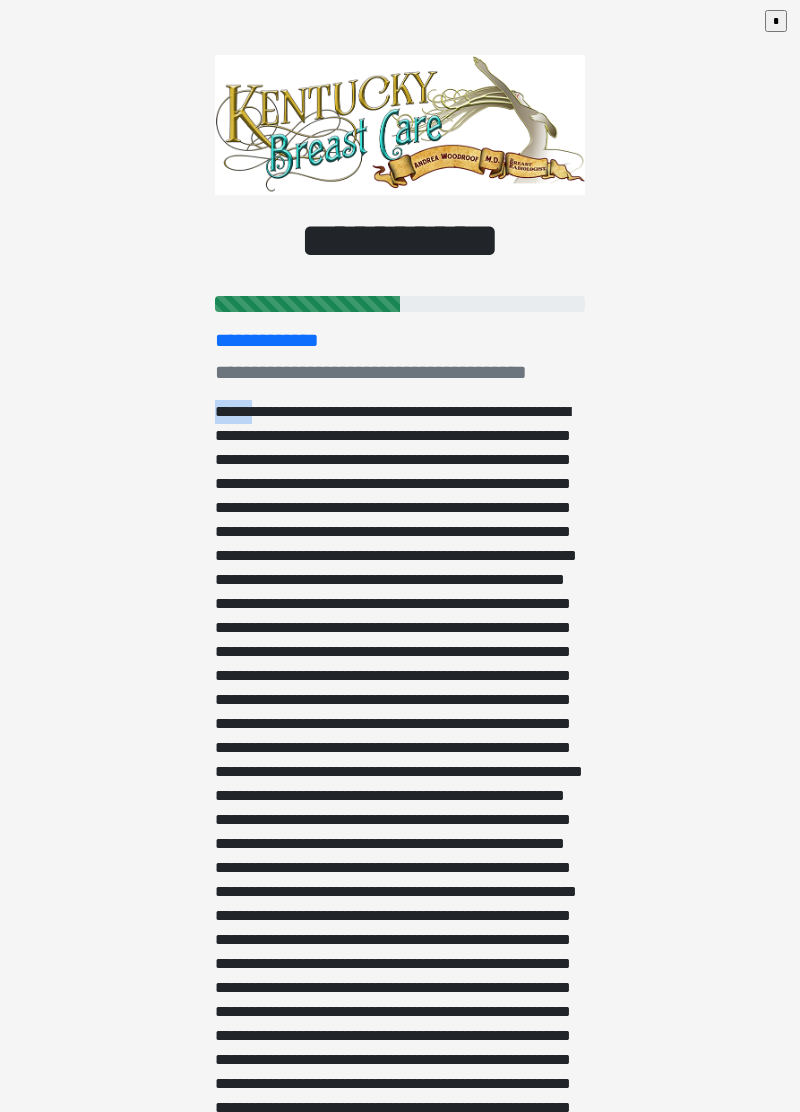 click on "**********" at bounding box center (400, 556) 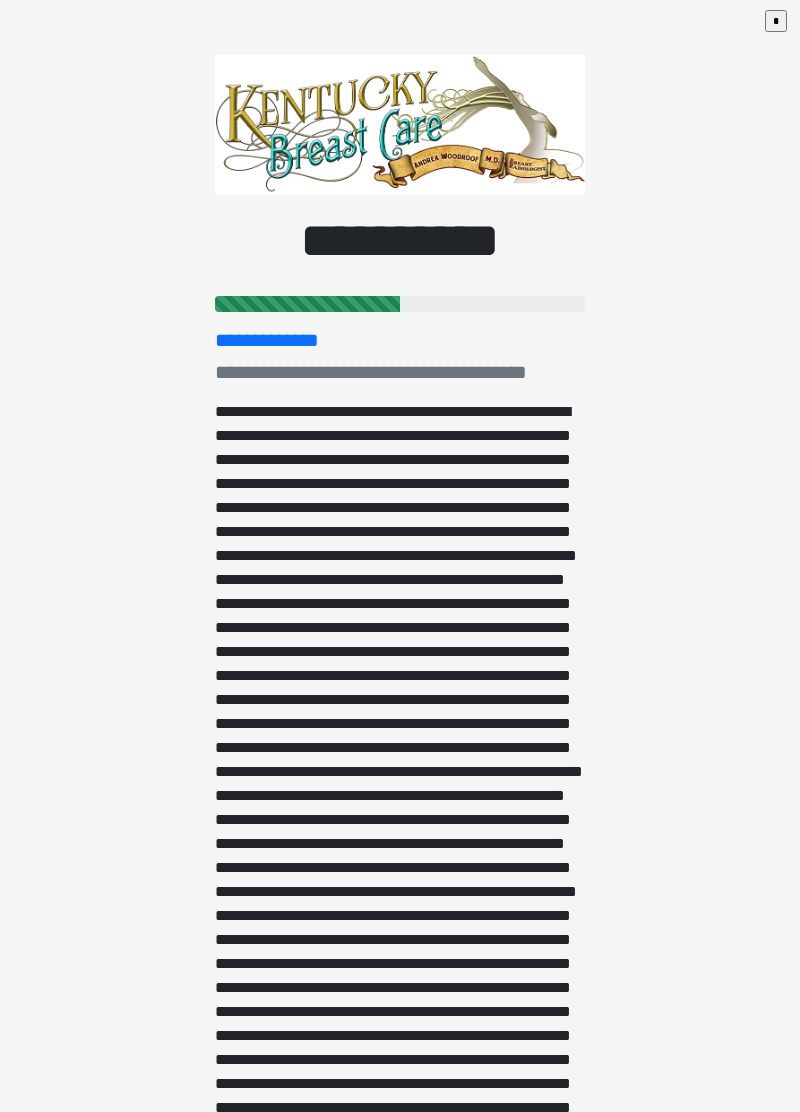 click on "**********" at bounding box center (400, 556) 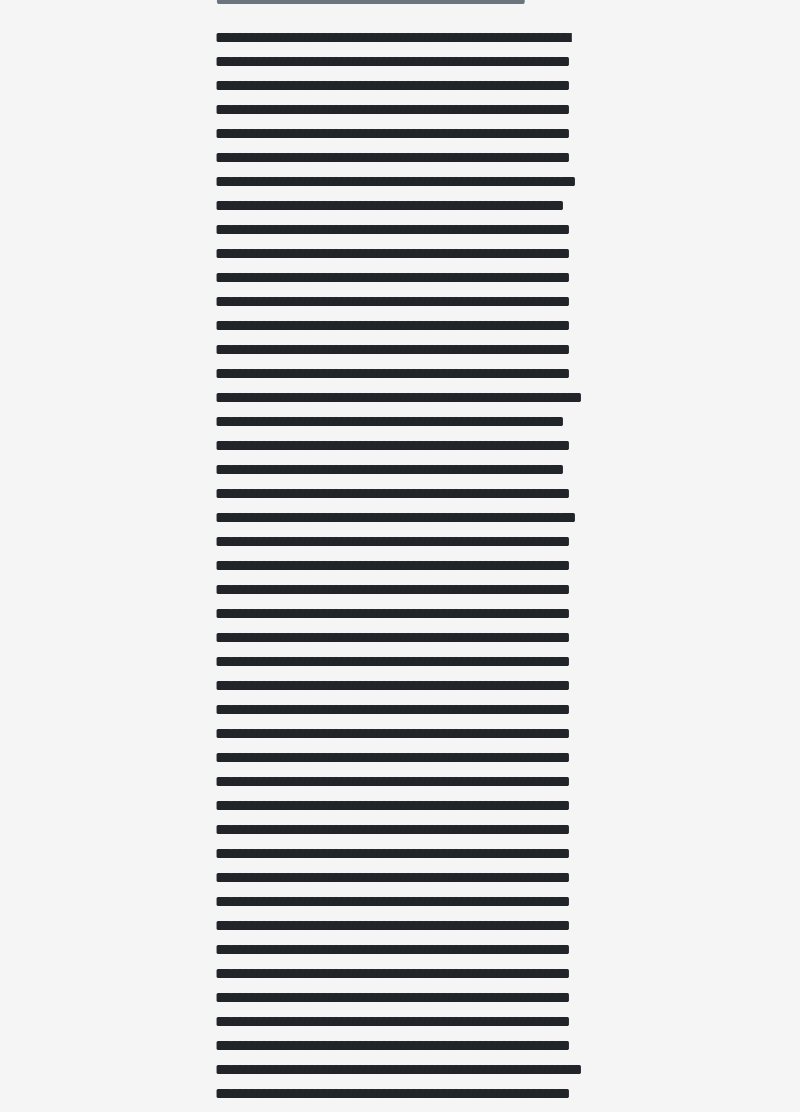 scroll, scrollTop: 621, scrollLeft: 0, axis: vertical 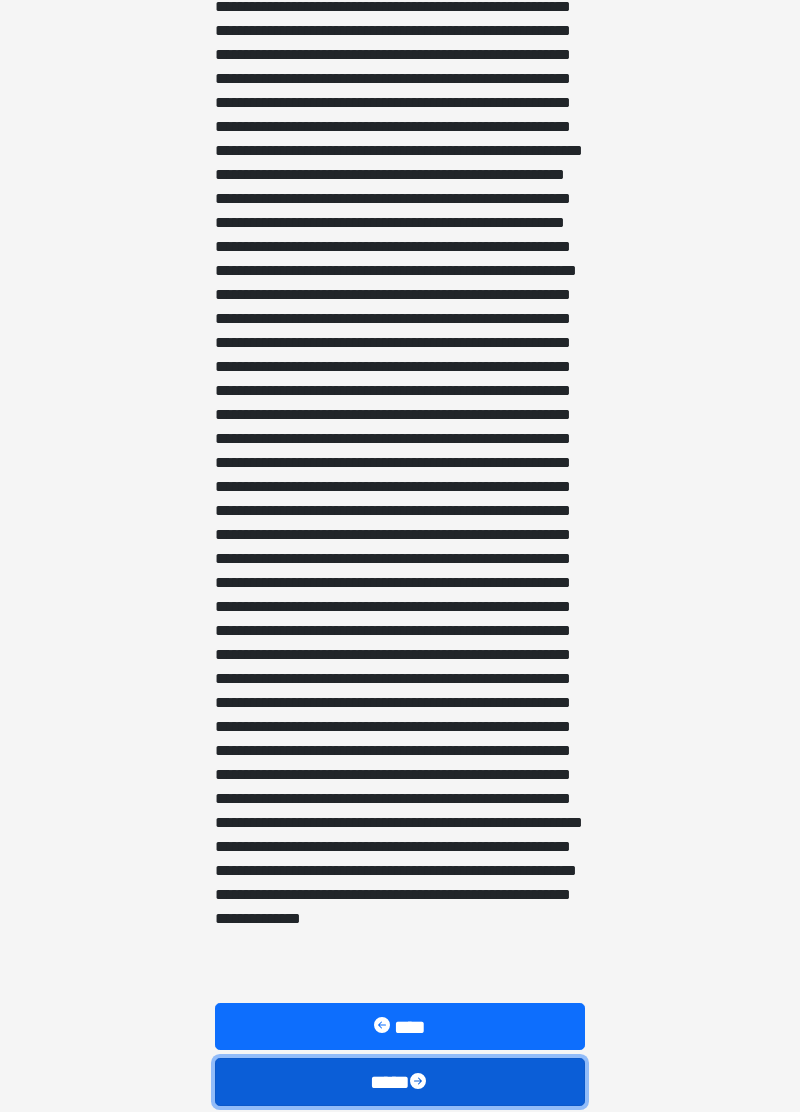 click on "****" at bounding box center [400, 1081] 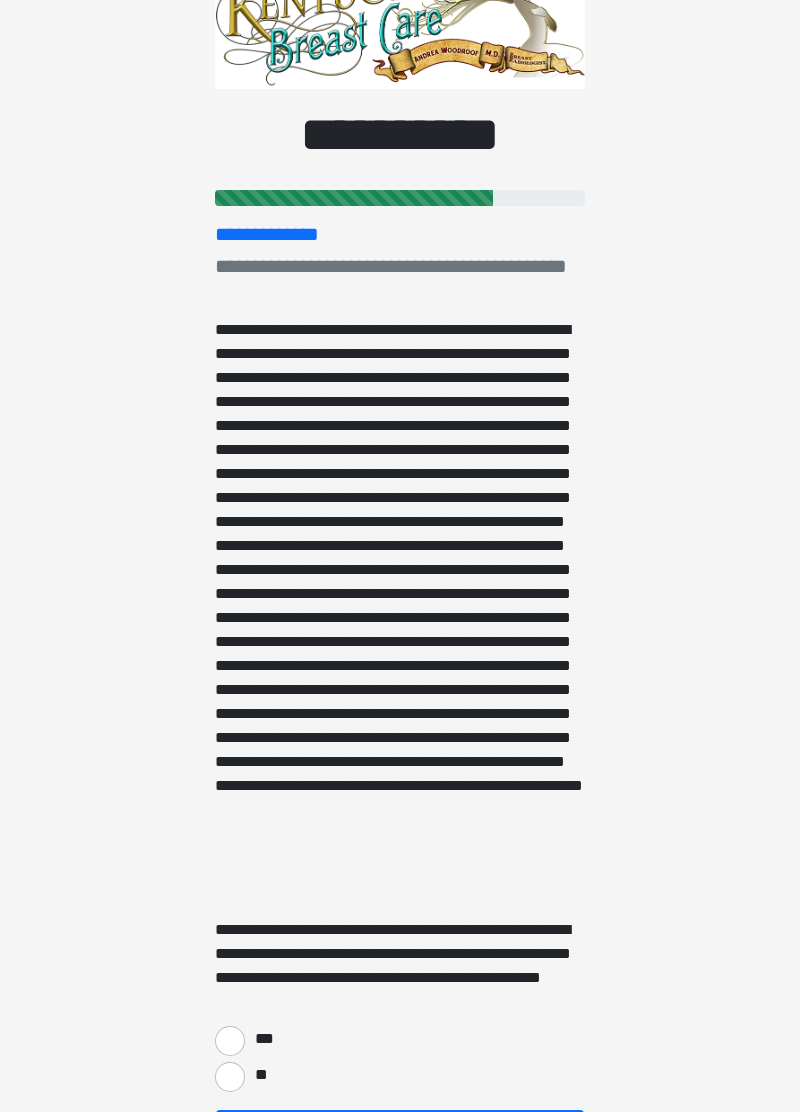 scroll, scrollTop: 0, scrollLeft: 0, axis: both 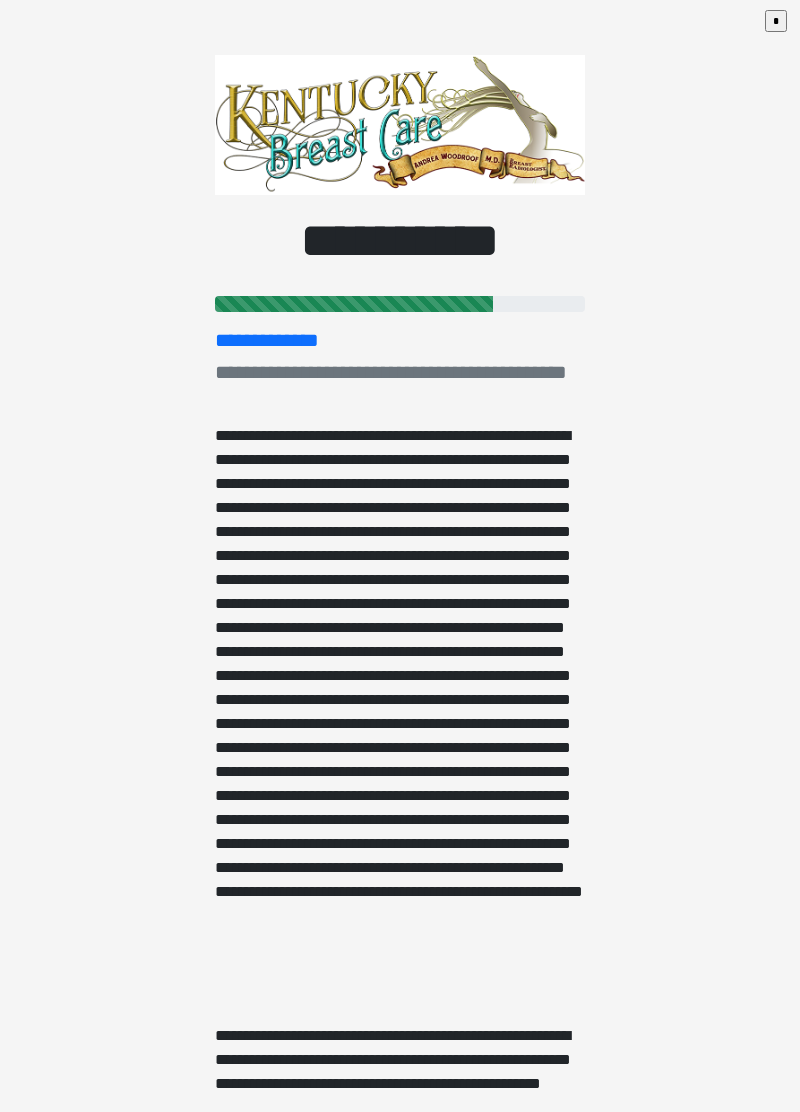 click on "***" at bounding box center (263, 1145) 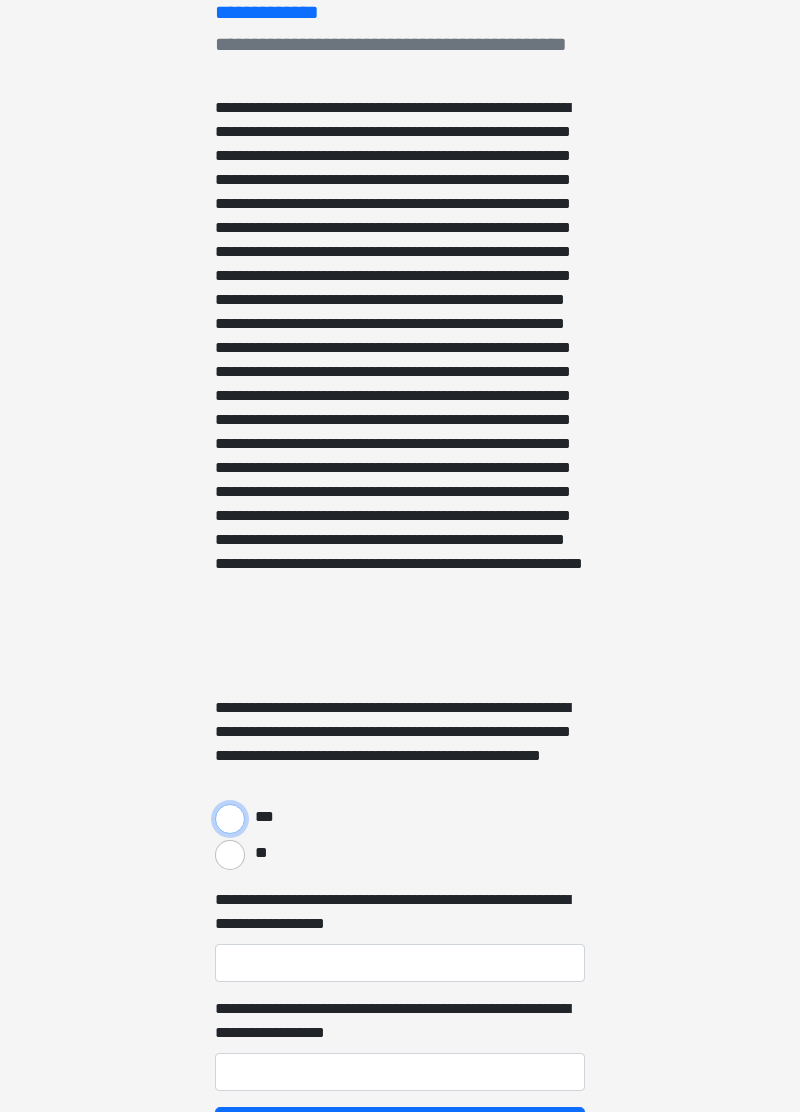 scroll, scrollTop: 329, scrollLeft: 0, axis: vertical 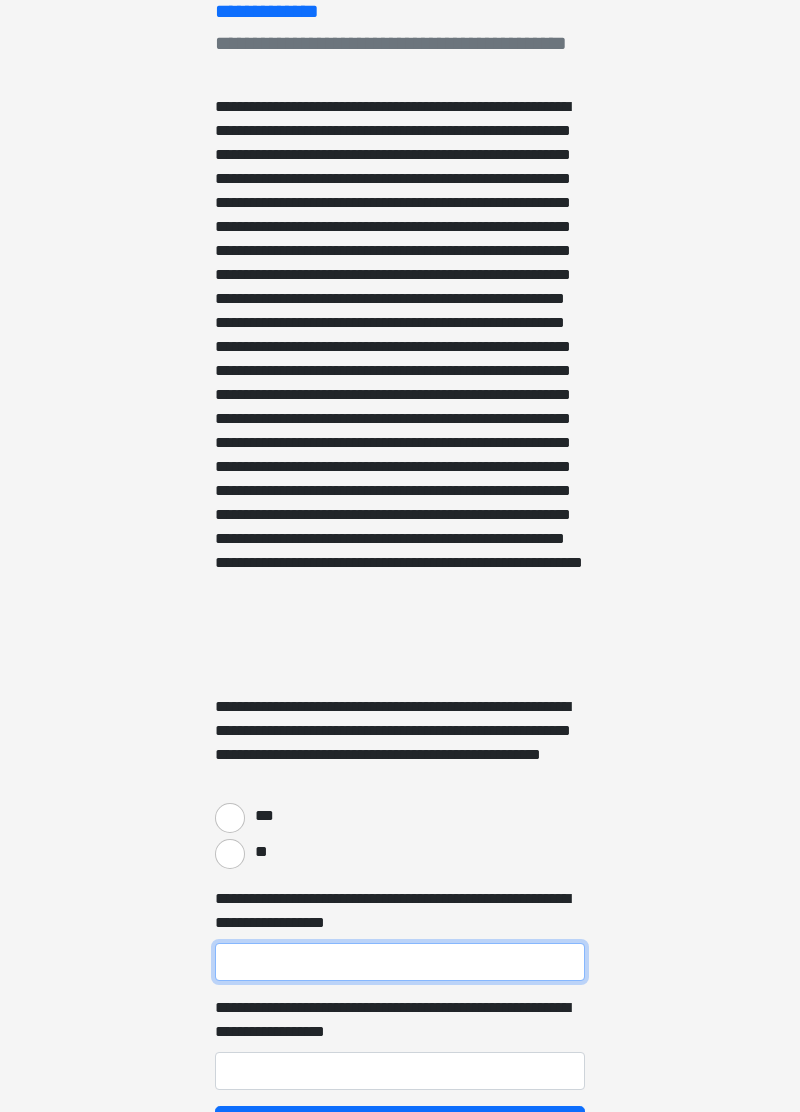 click on "**********" at bounding box center (400, 962) 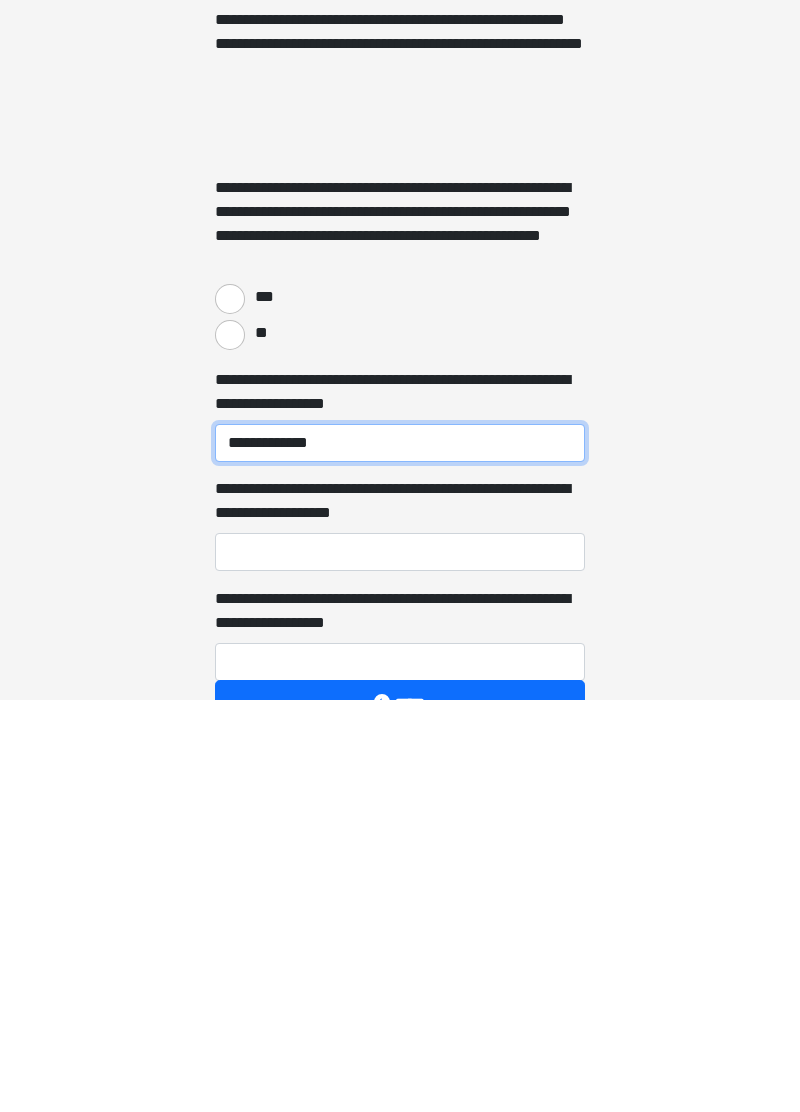scroll, scrollTop: 436, scrollLeft: 0, axis: vertical 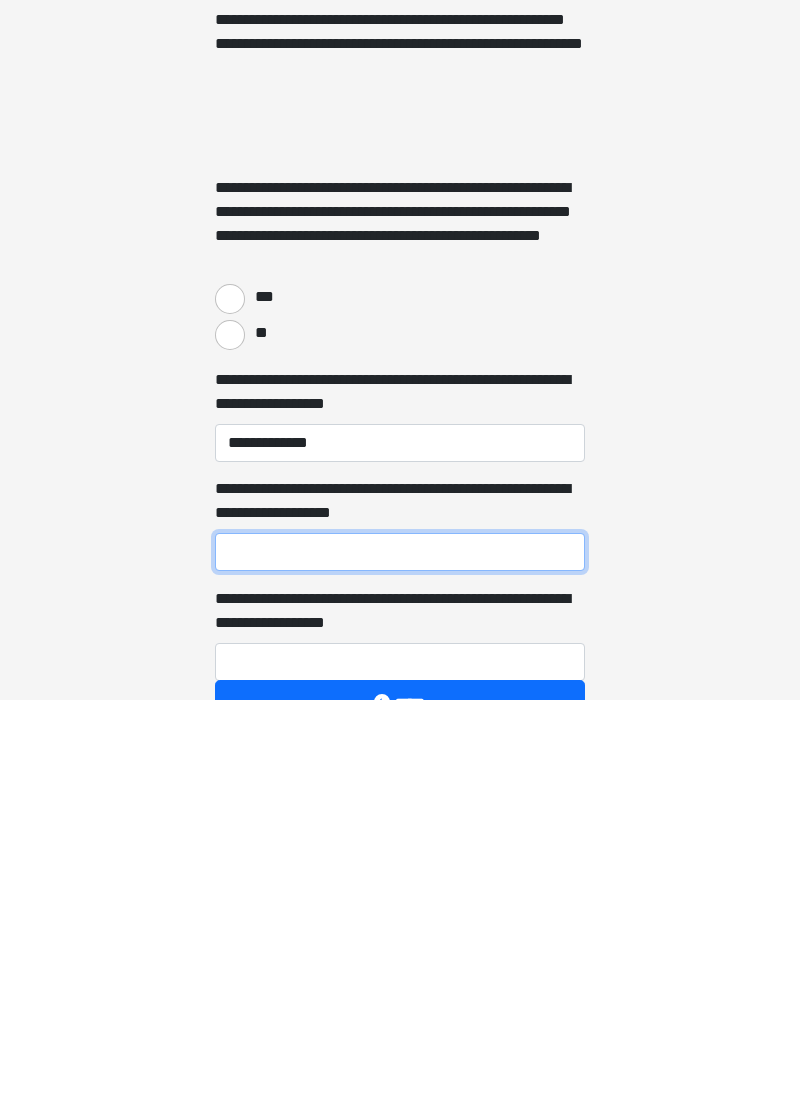click on "**********" at bounding box center (400, 964) 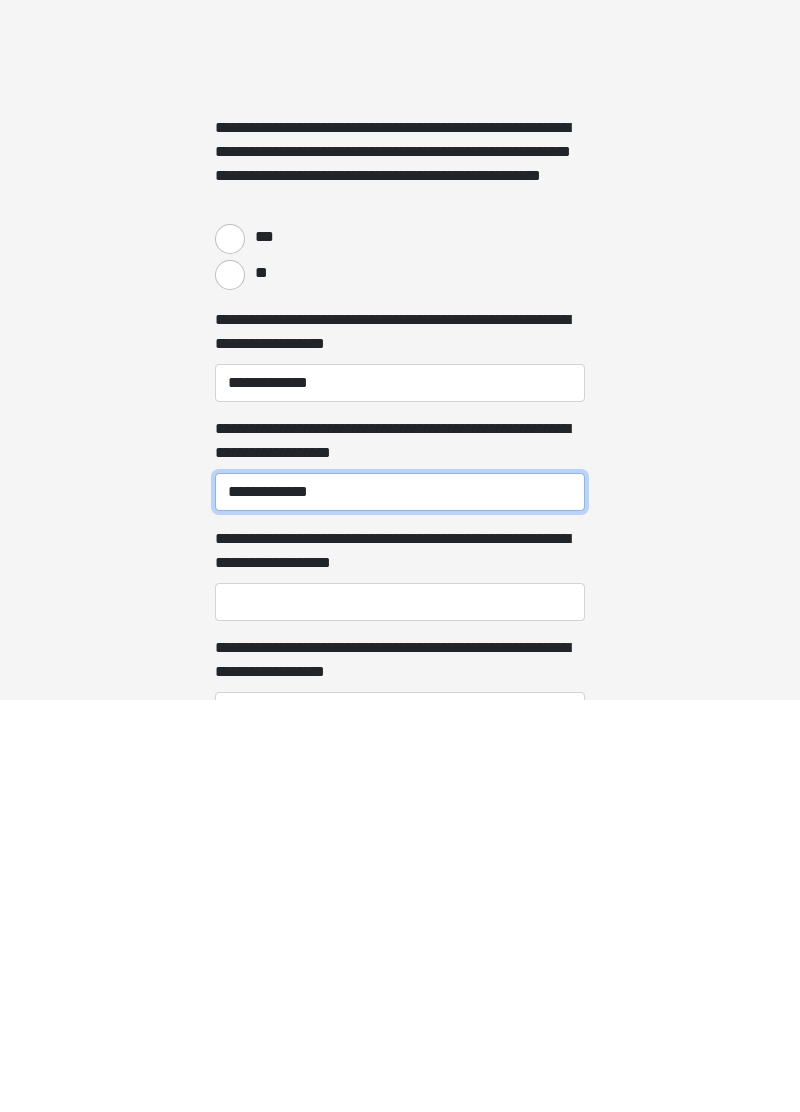 scroll, scrollTop: 500, scrollLeft: 0, axis: vertical 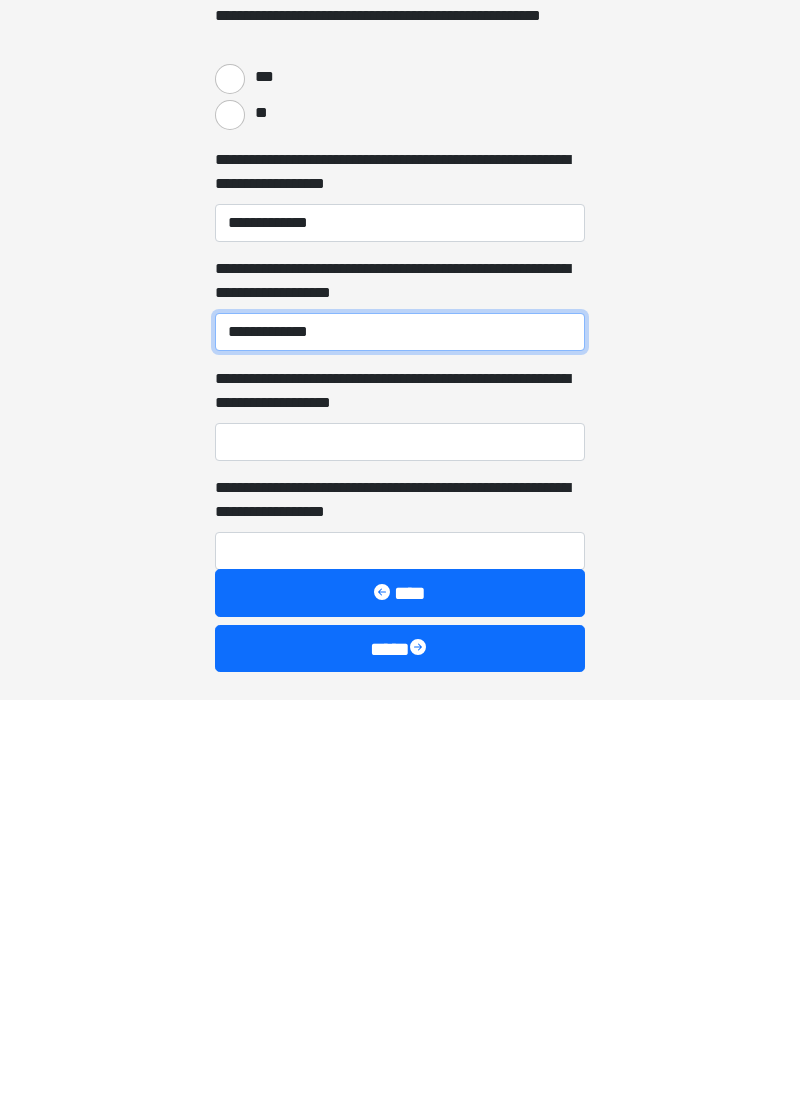 type on "**********" 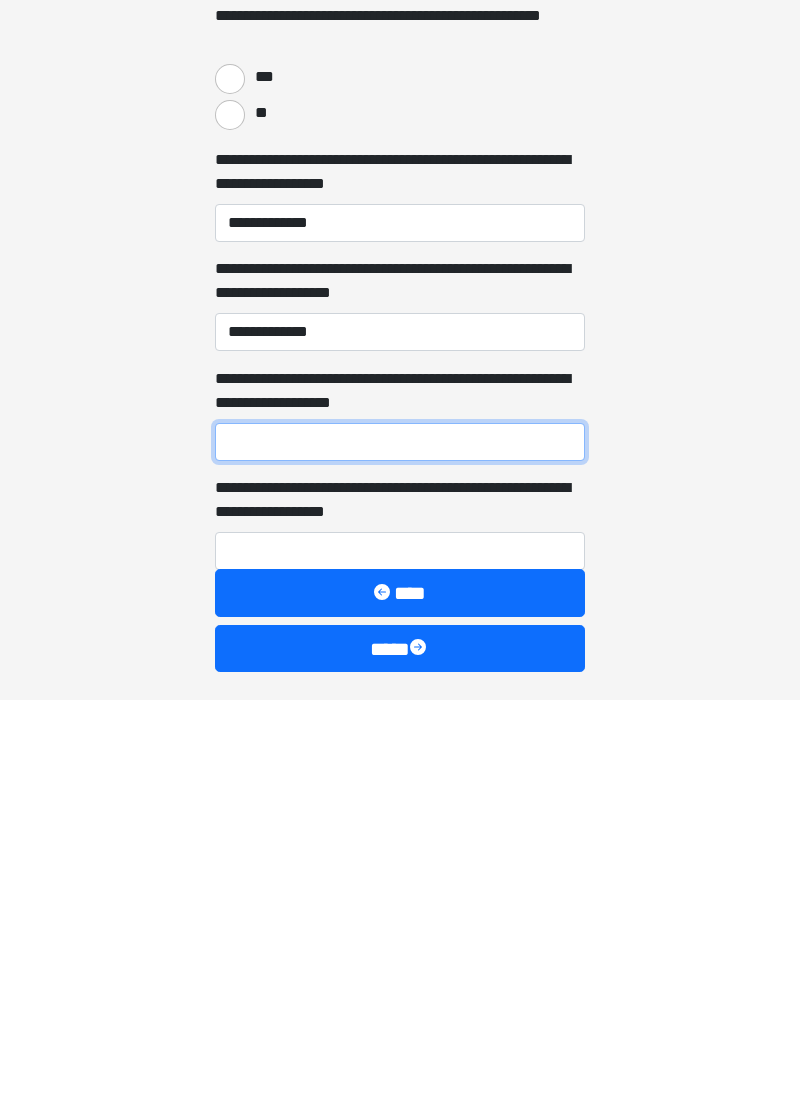 click on "**********" at bounding box center [400, 854] 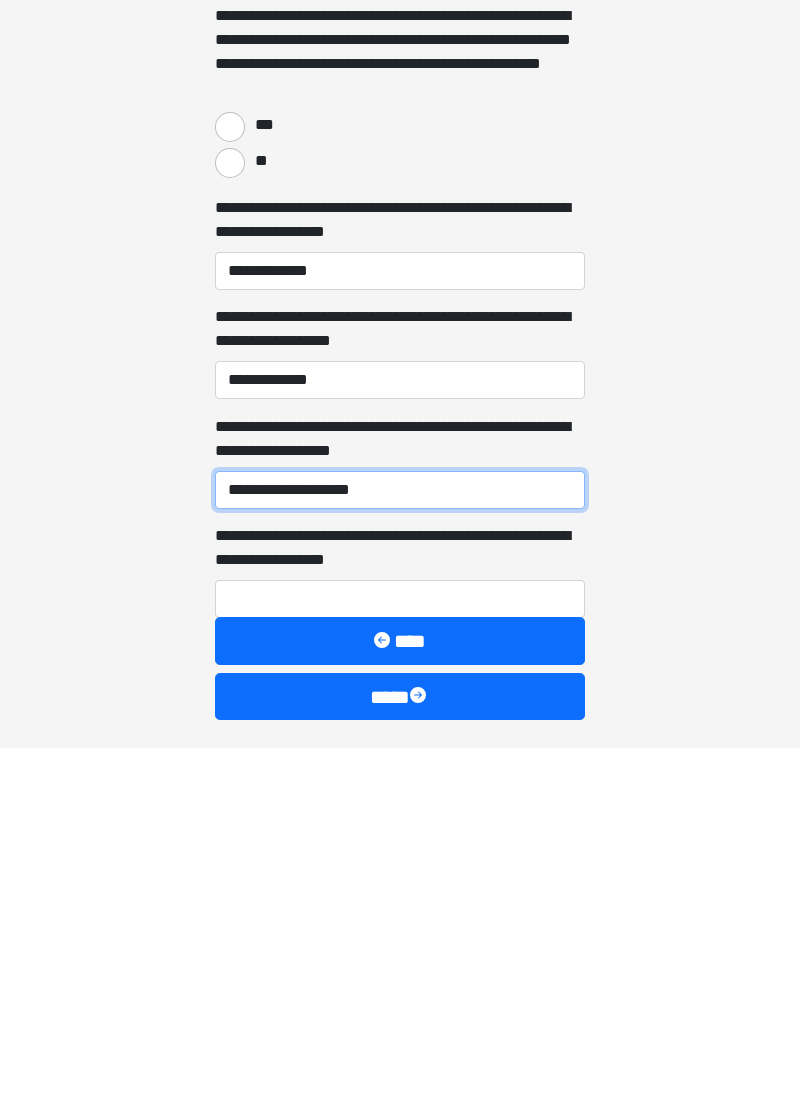 click on "**********" at bounding box center [400, 854] 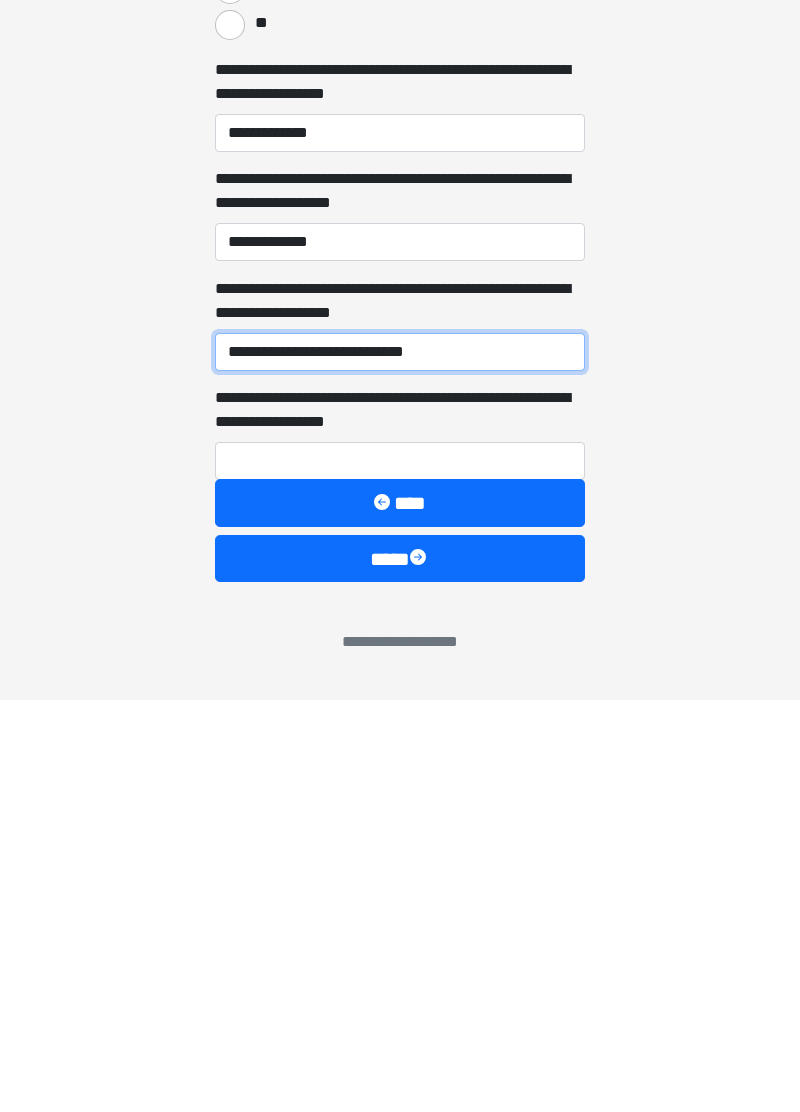 type on "**********" 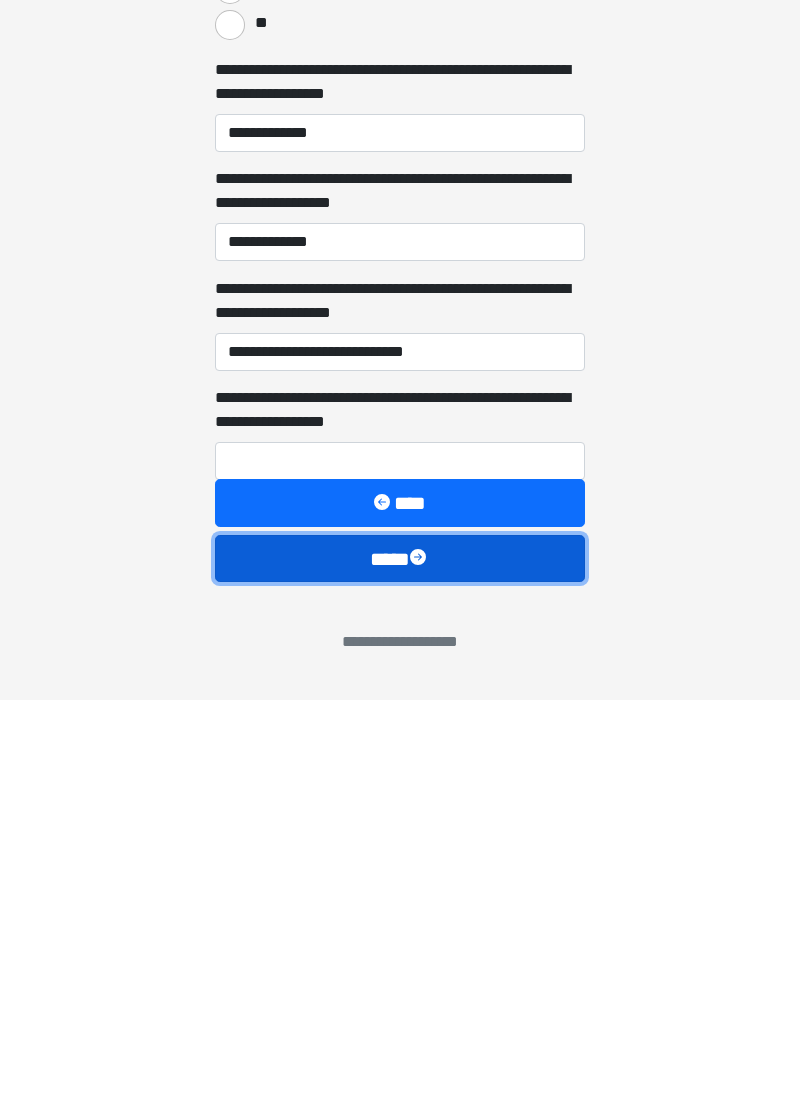 click on "****" at bounding box center (400, 970) 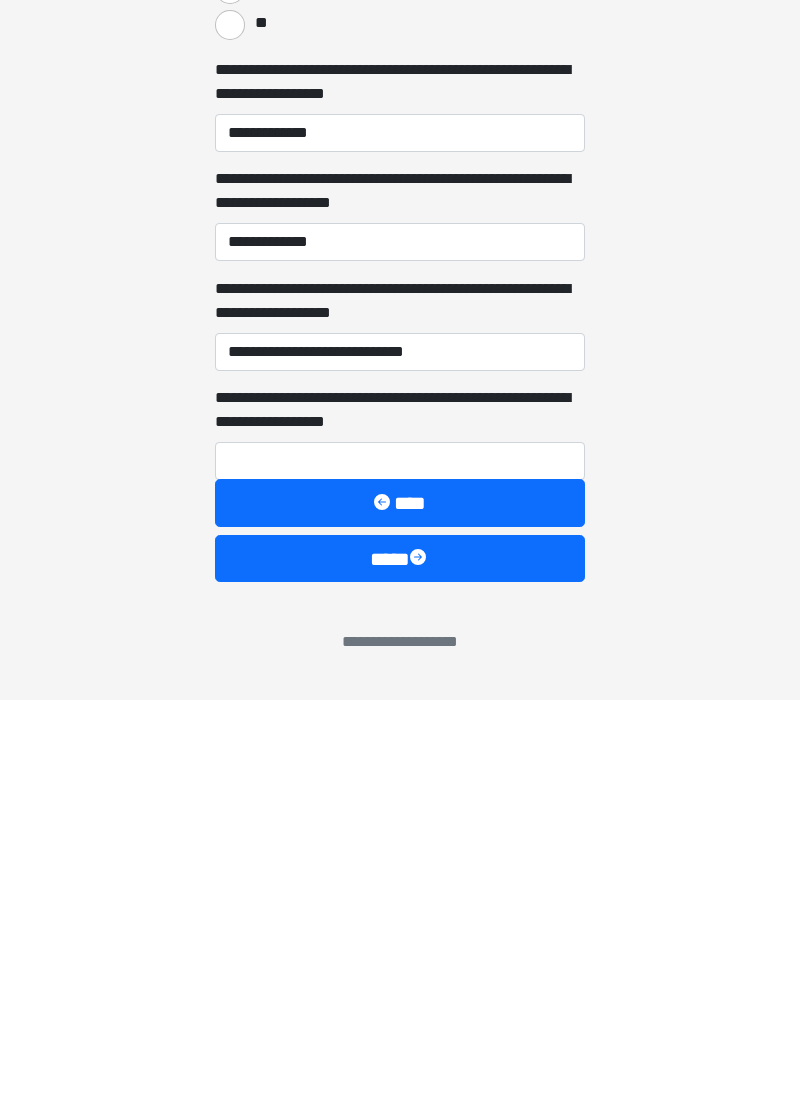 scroll, scrollTop: 746, scrollLeft: 0, axis: vertical 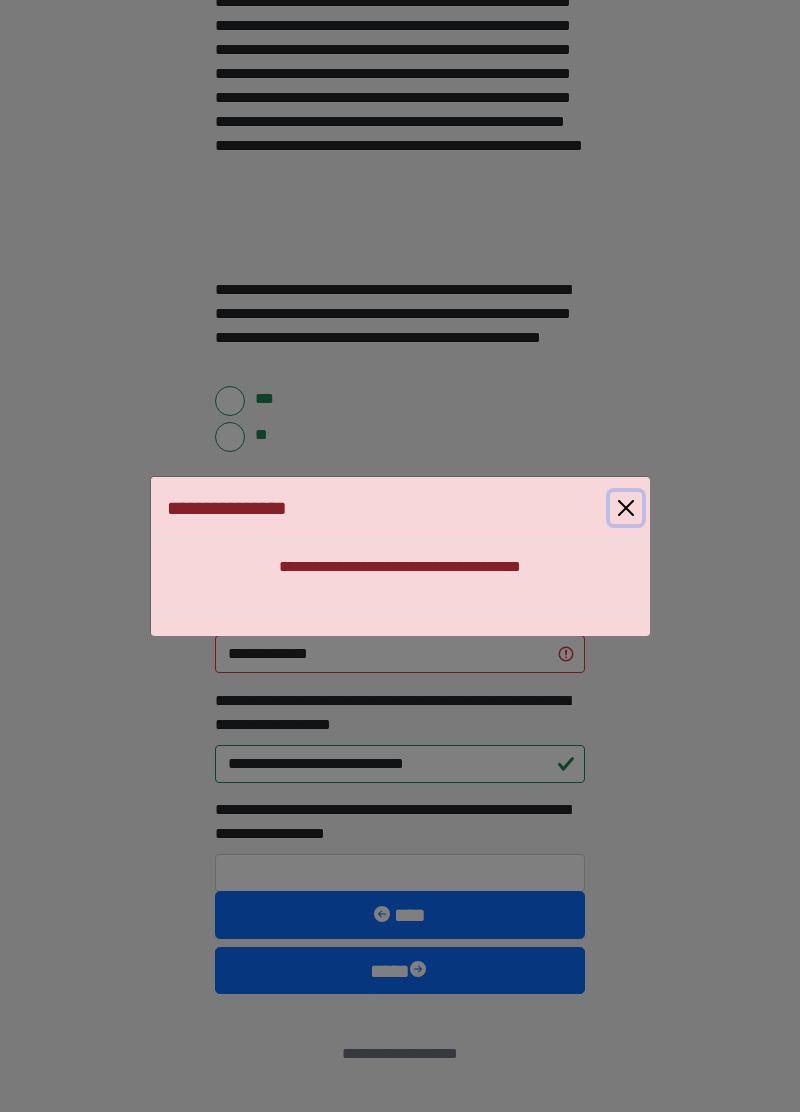 click at bounding box center [626, 508] 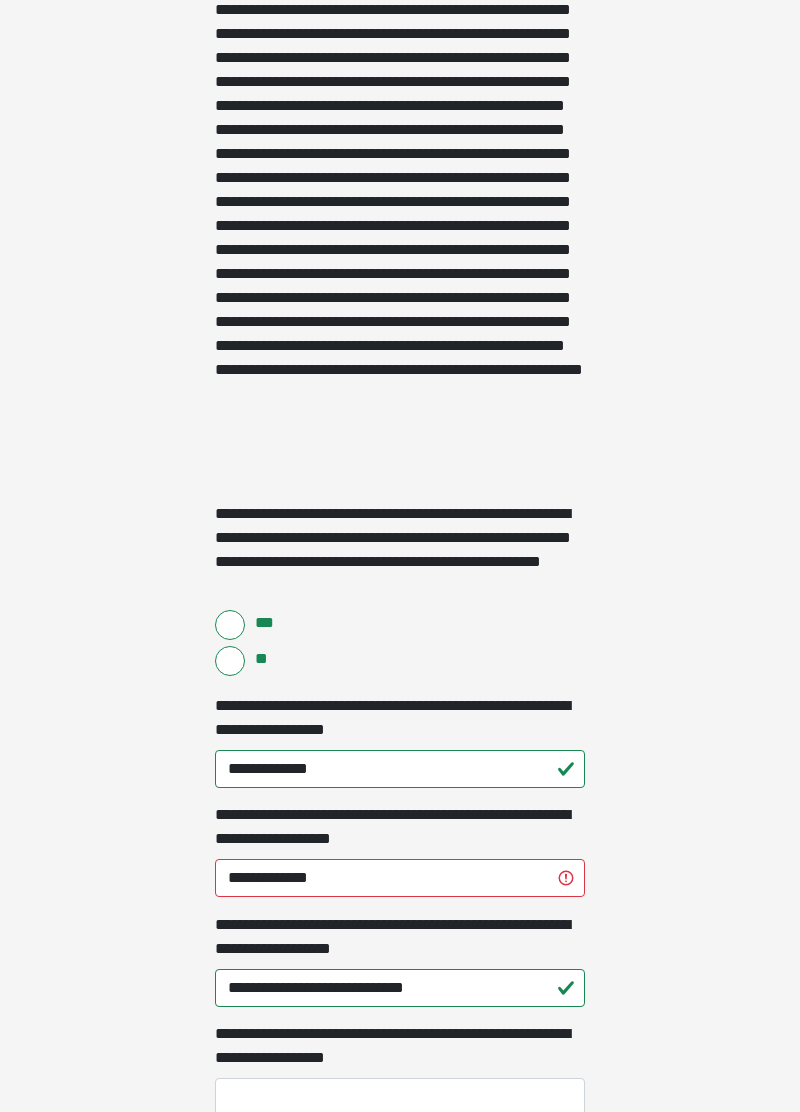 scroll, scrollTop: 650, scrollLeft: 0, axis: vertical 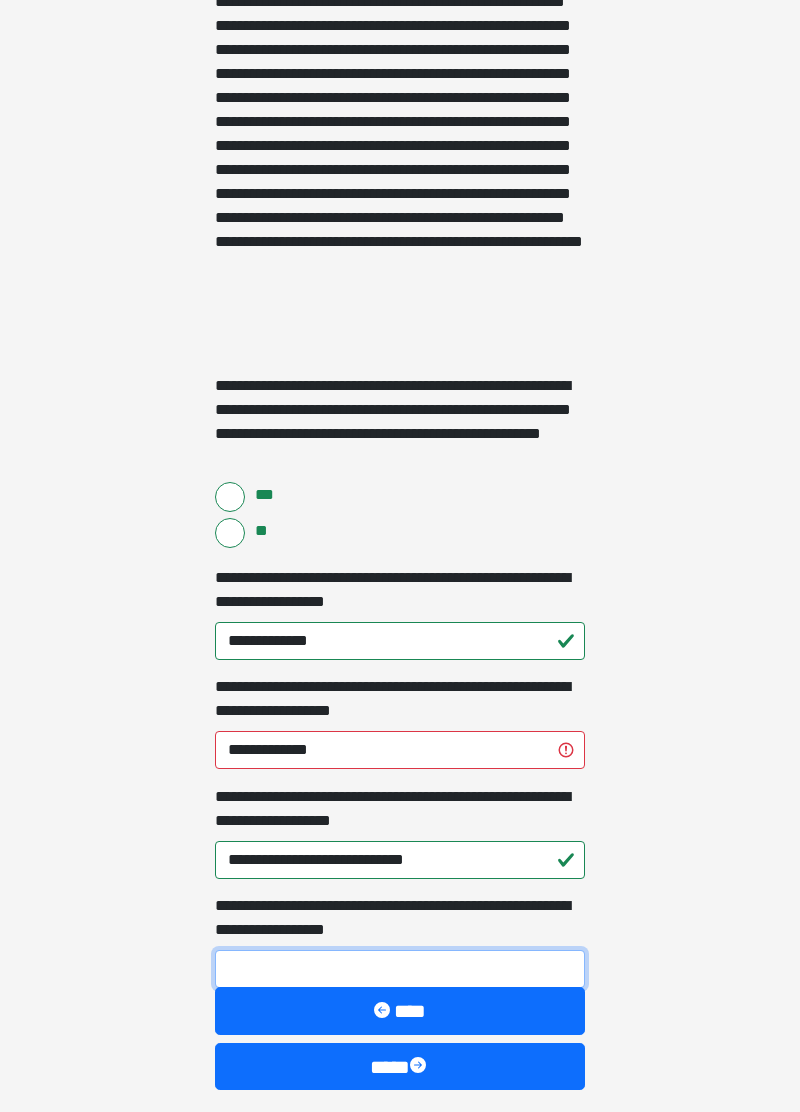click on "**********" at bounding box center (400, 969) 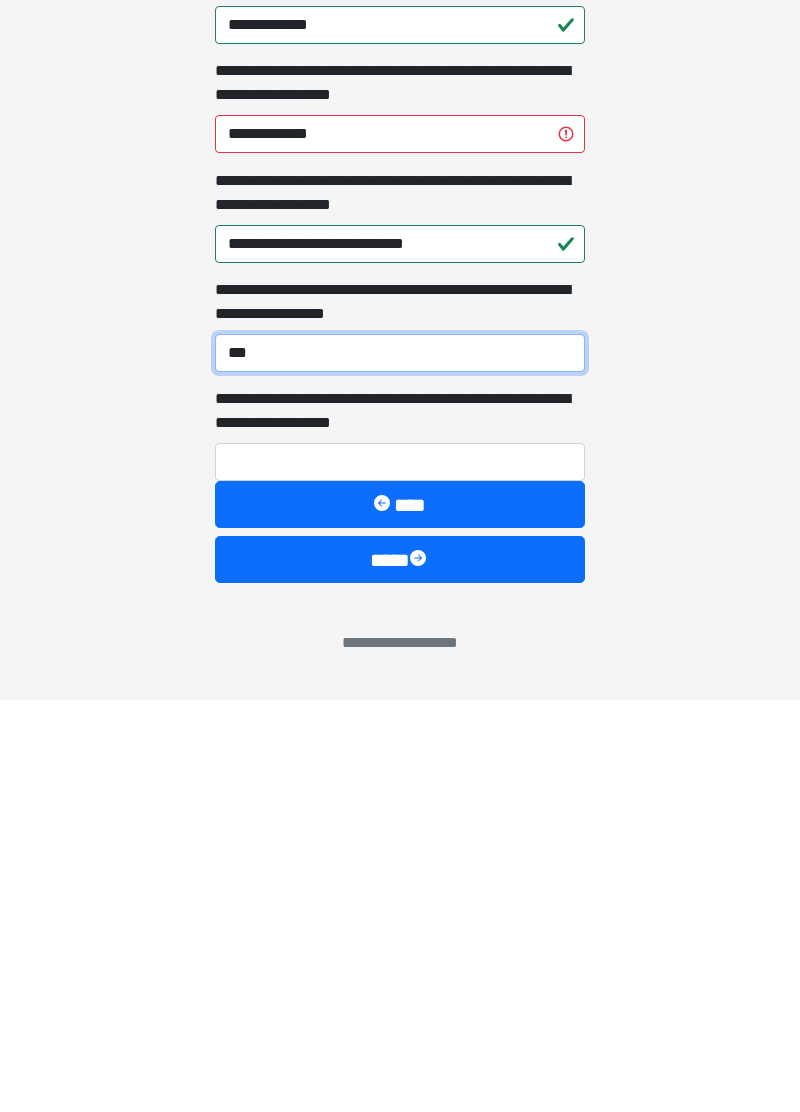 scroll, scrollTop: 856, scrollLeft: 0, axis: vertical 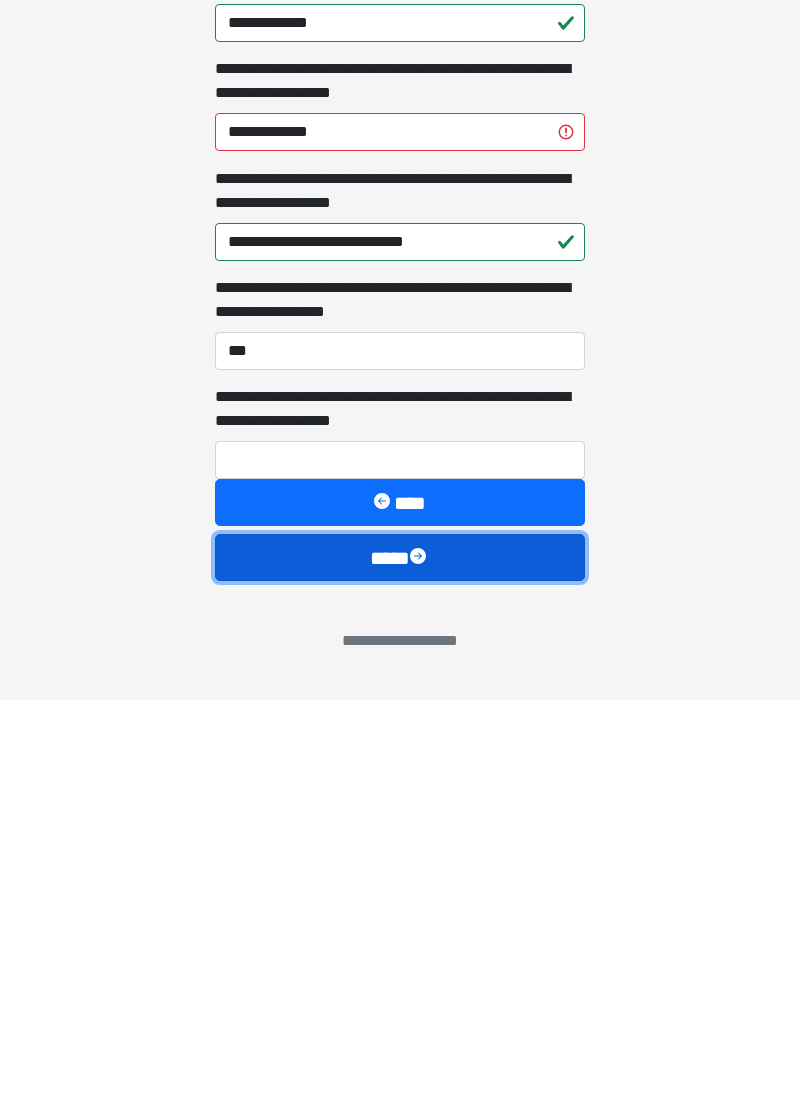 click on "****" at bounding box center (400, 969) 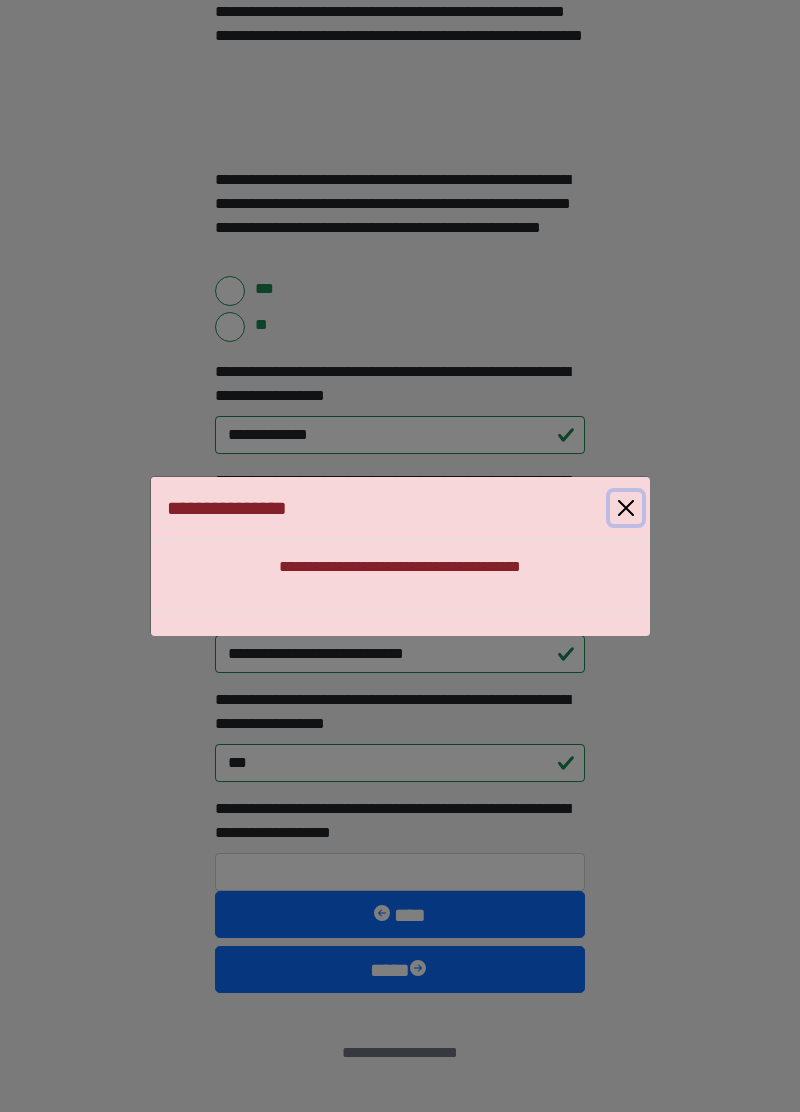 click at bounding box center [626, 508] 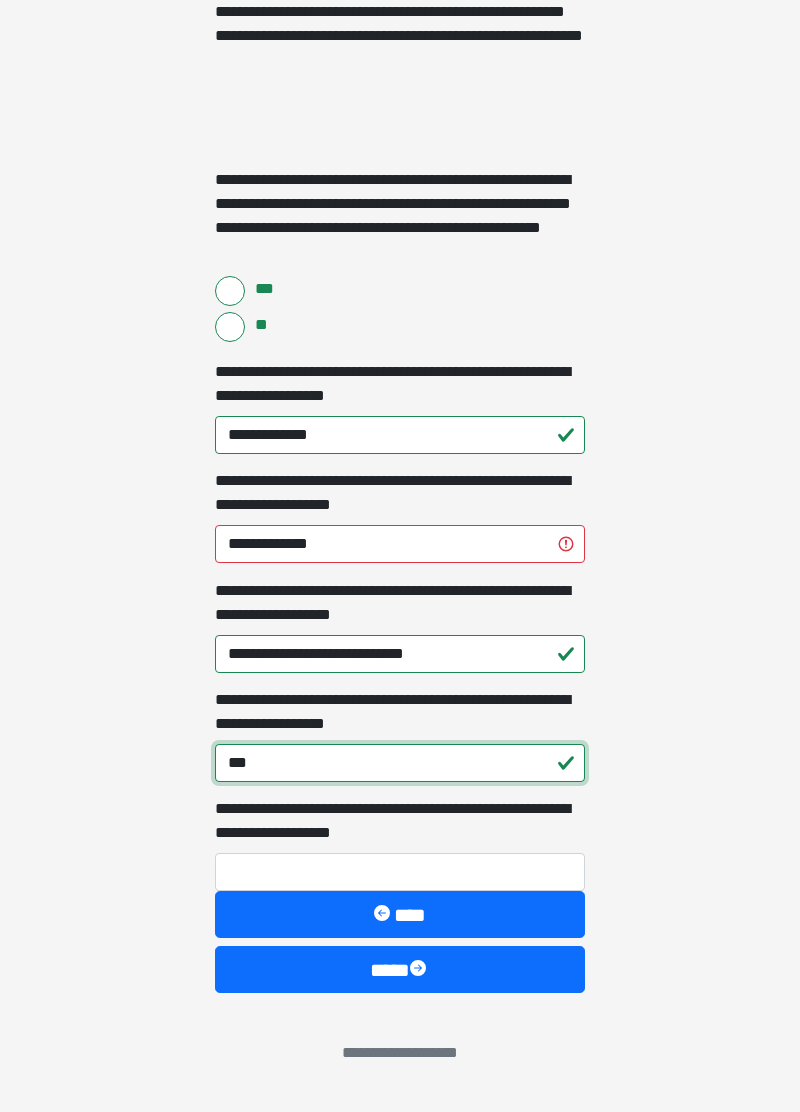 click on "***" at bounding box center (400, 763) 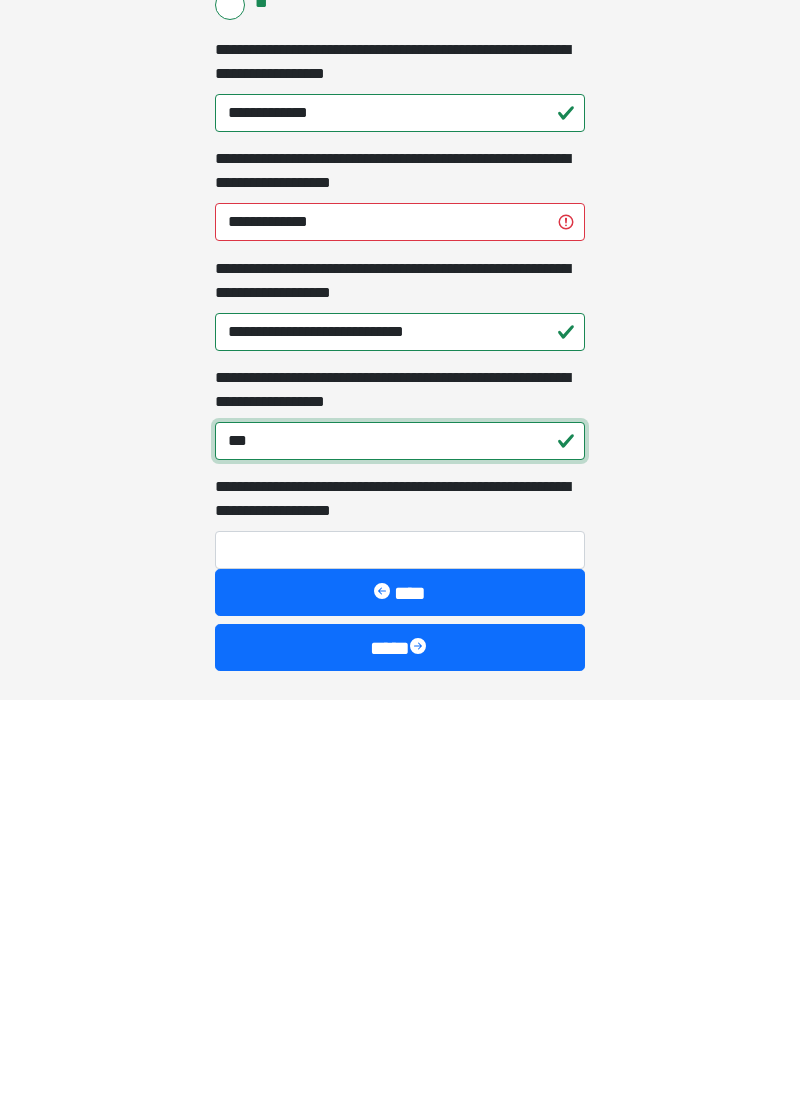 scroll, scrollTop: 831, scrollLeft: 0, axis: vertical 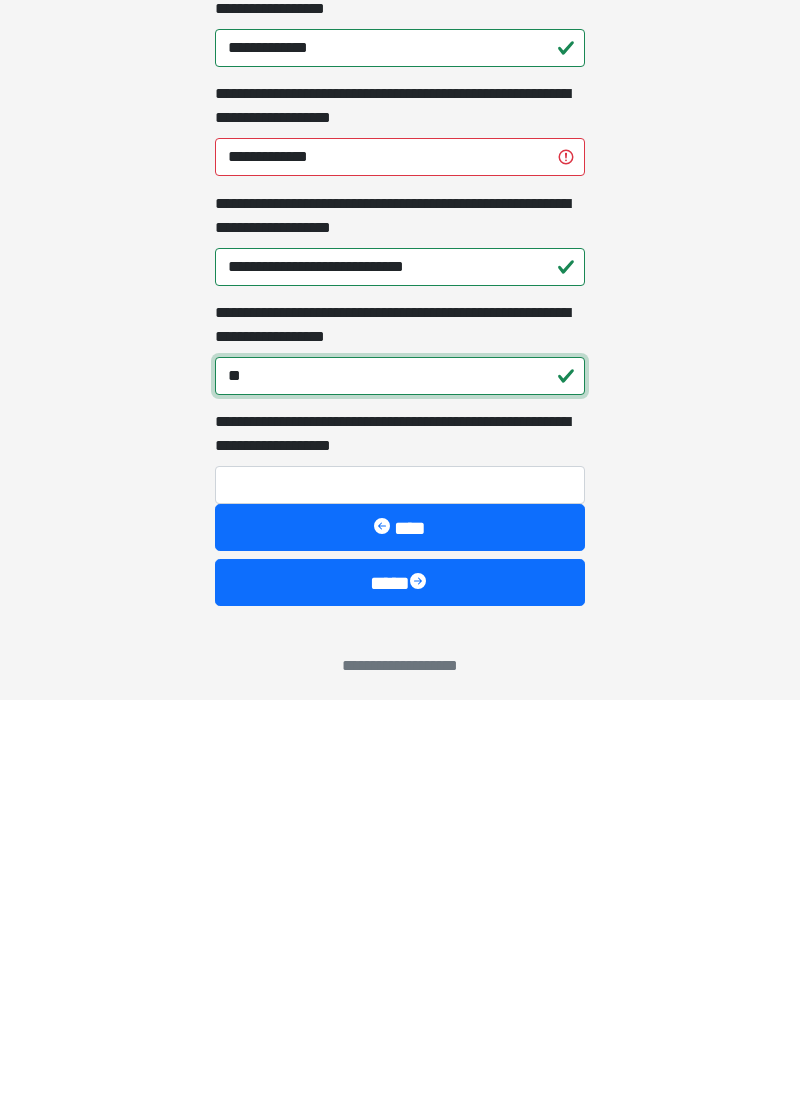 type on "*" 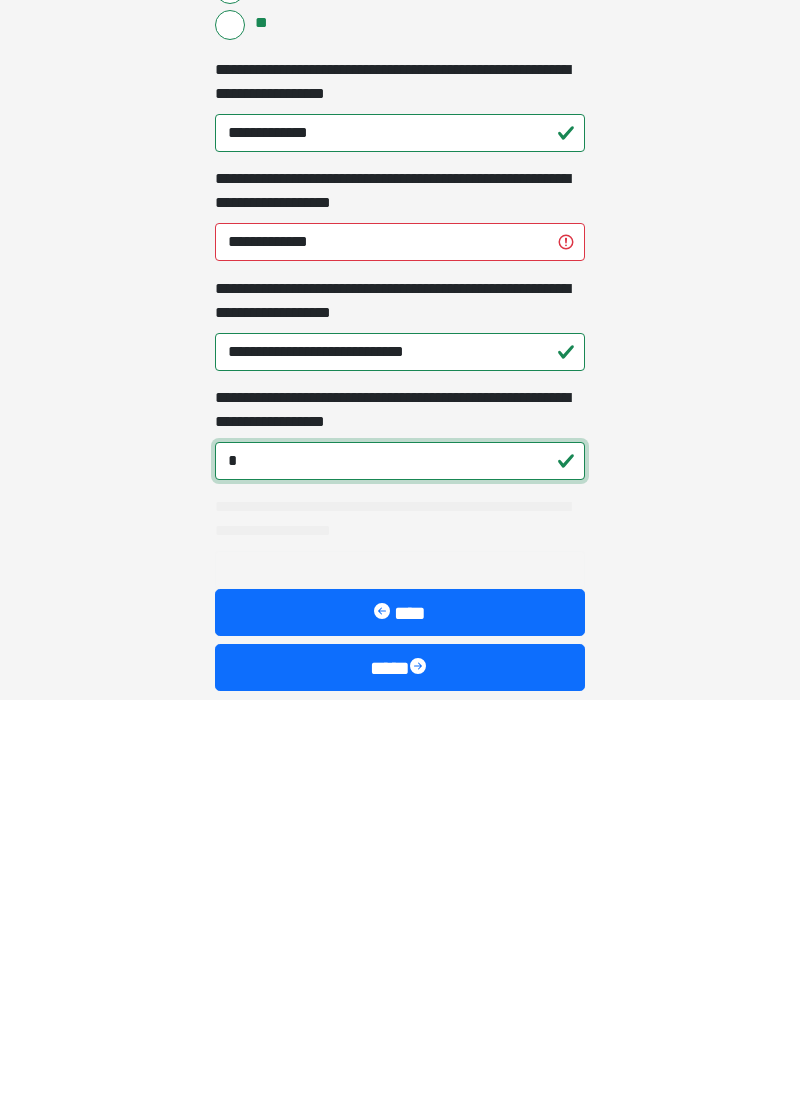 scroll, scrollTop: 831, scrollLeft: 0, axis: vertical 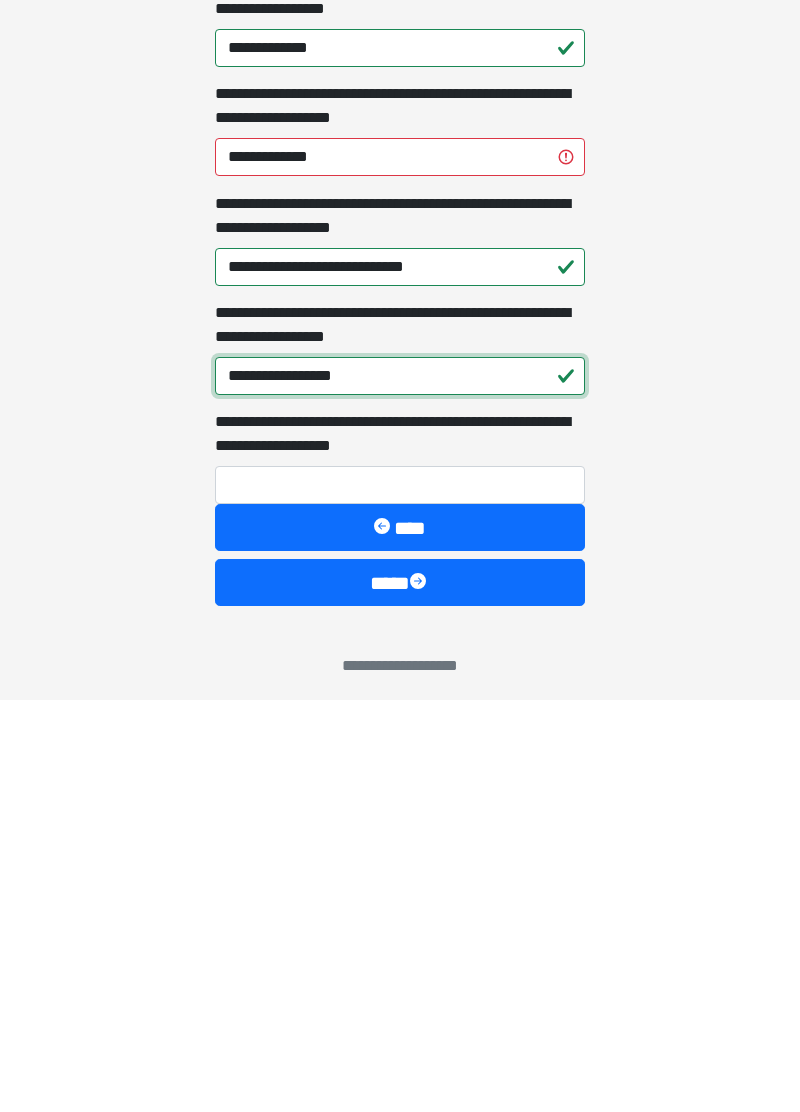 type on "**********" 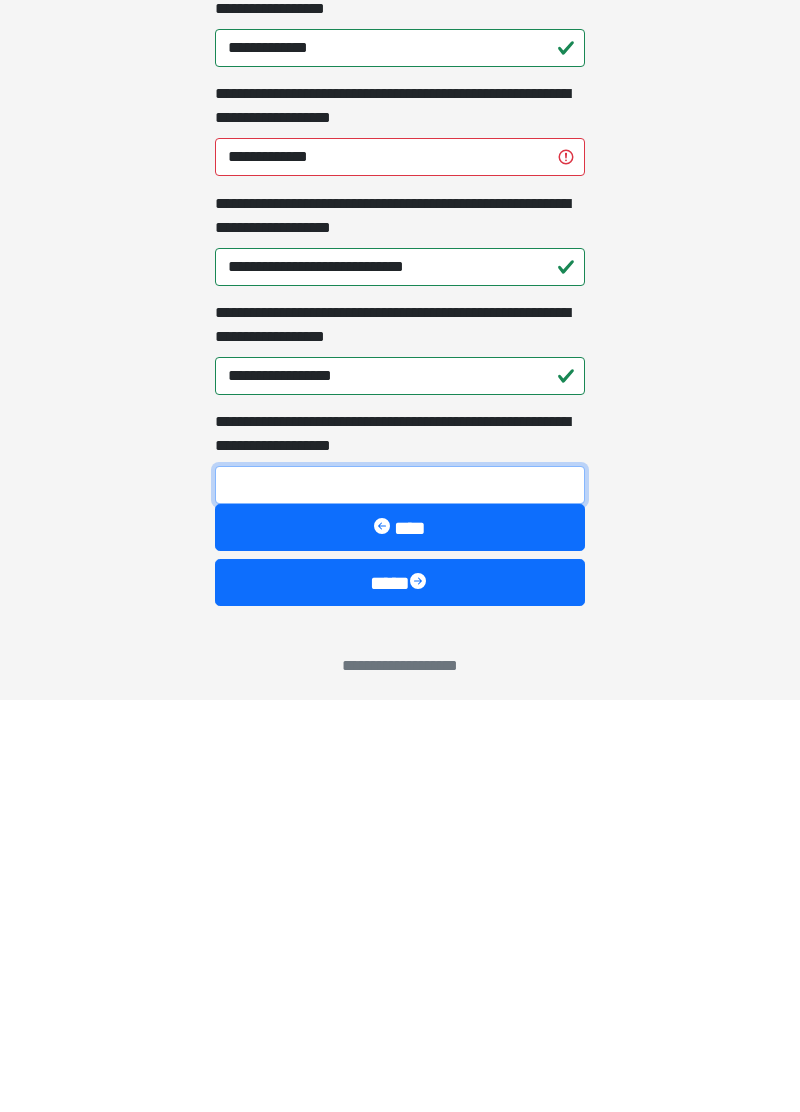 click on "**********" at bounding box center [400, 897] 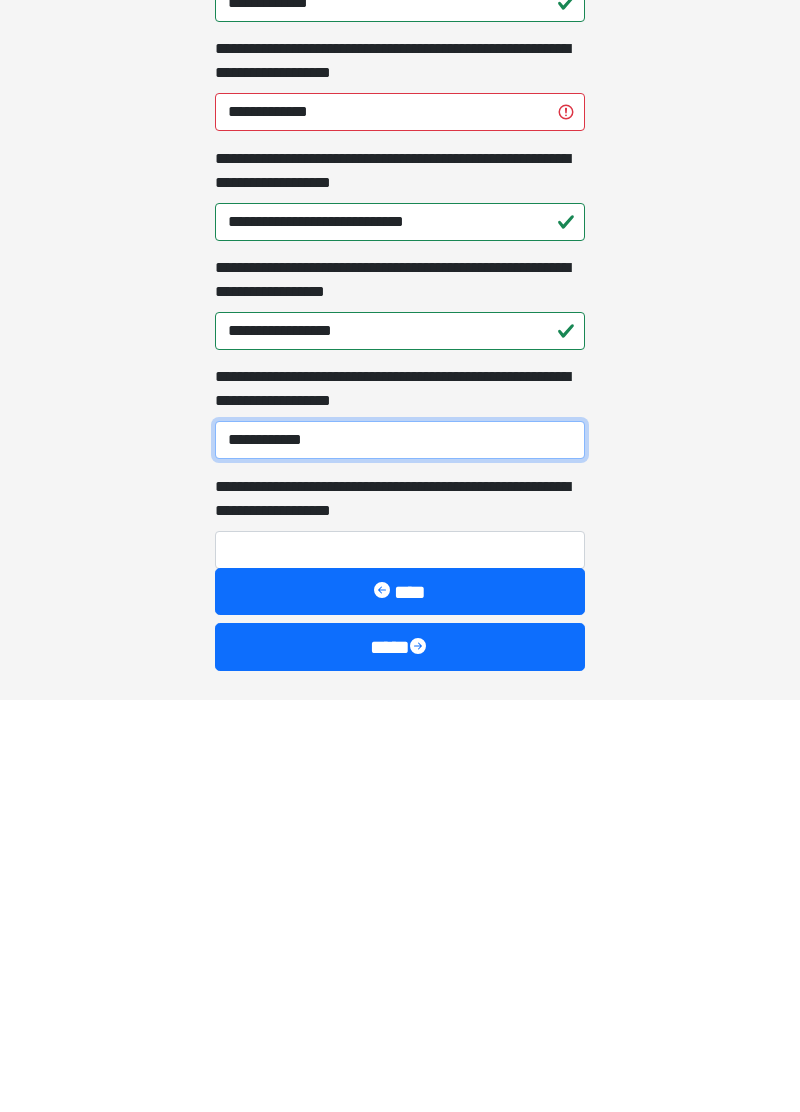 scroll, scrollTop: 882, scrollLeft: 0, axis: vertical 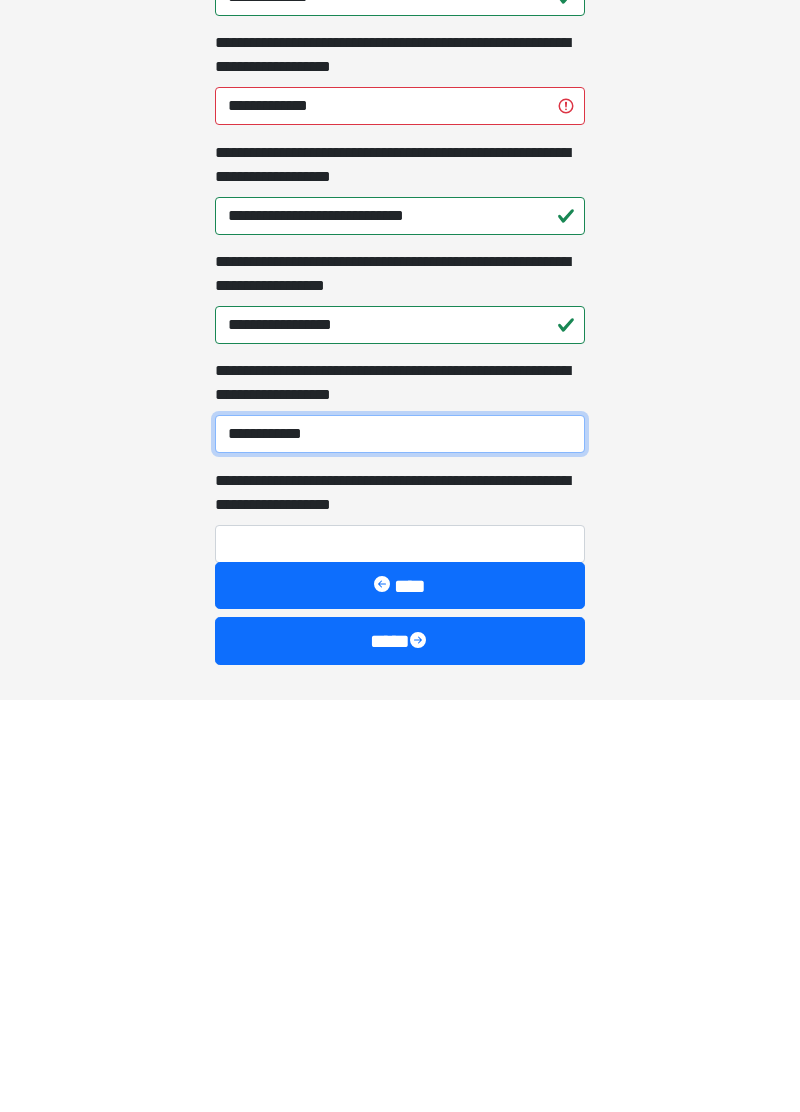 type on "**********" 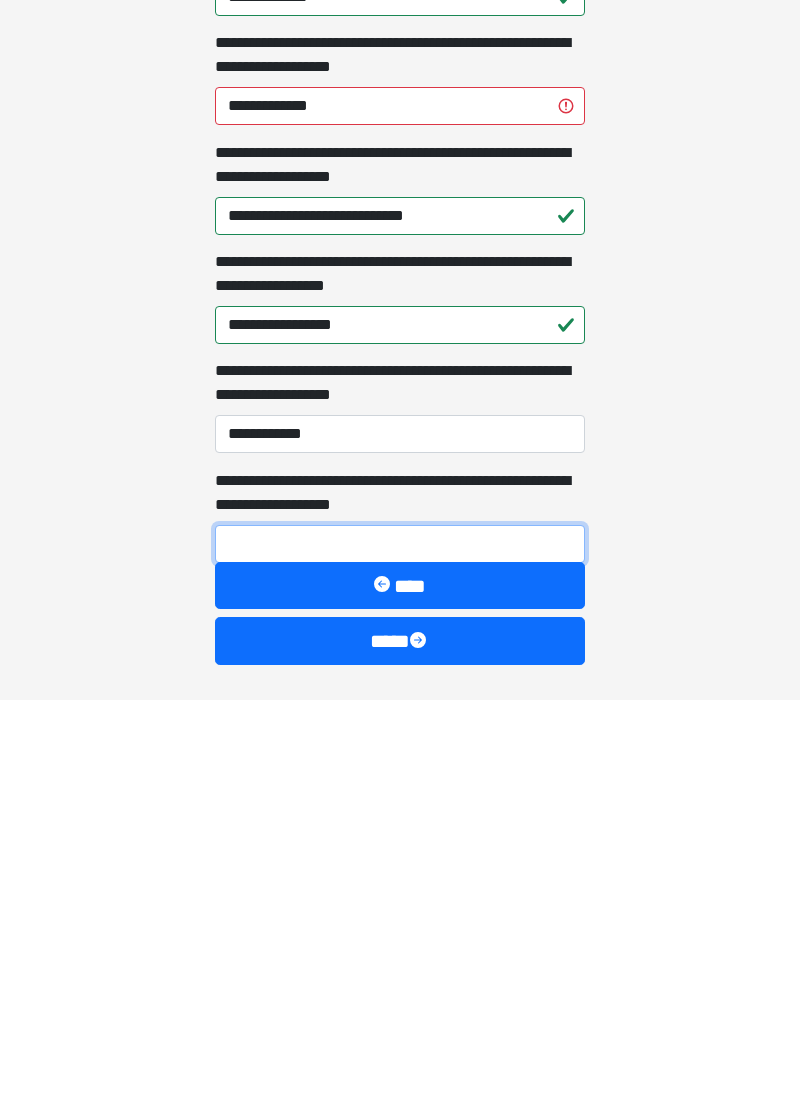 click on "**********" at bounding box center [400, 956] 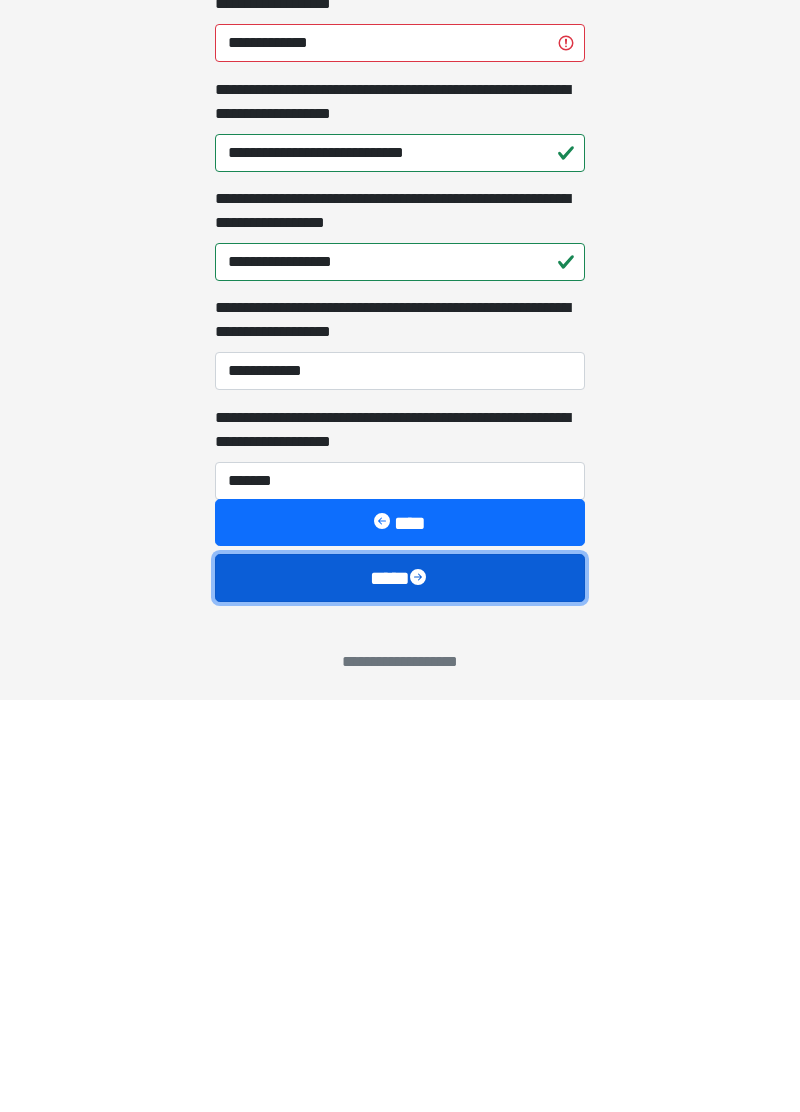 click on "****" at bounding box center [400, 989] 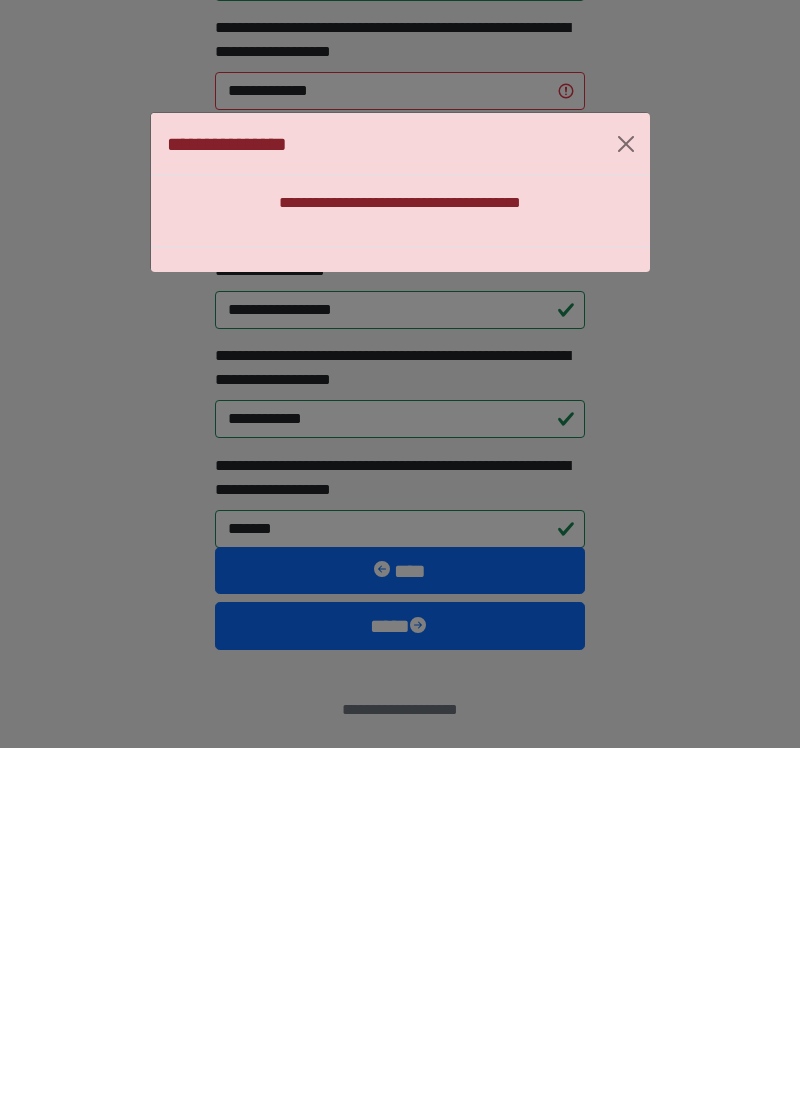 scroll, scrollTop: 945, scrollLeft: 0, axis: vertical 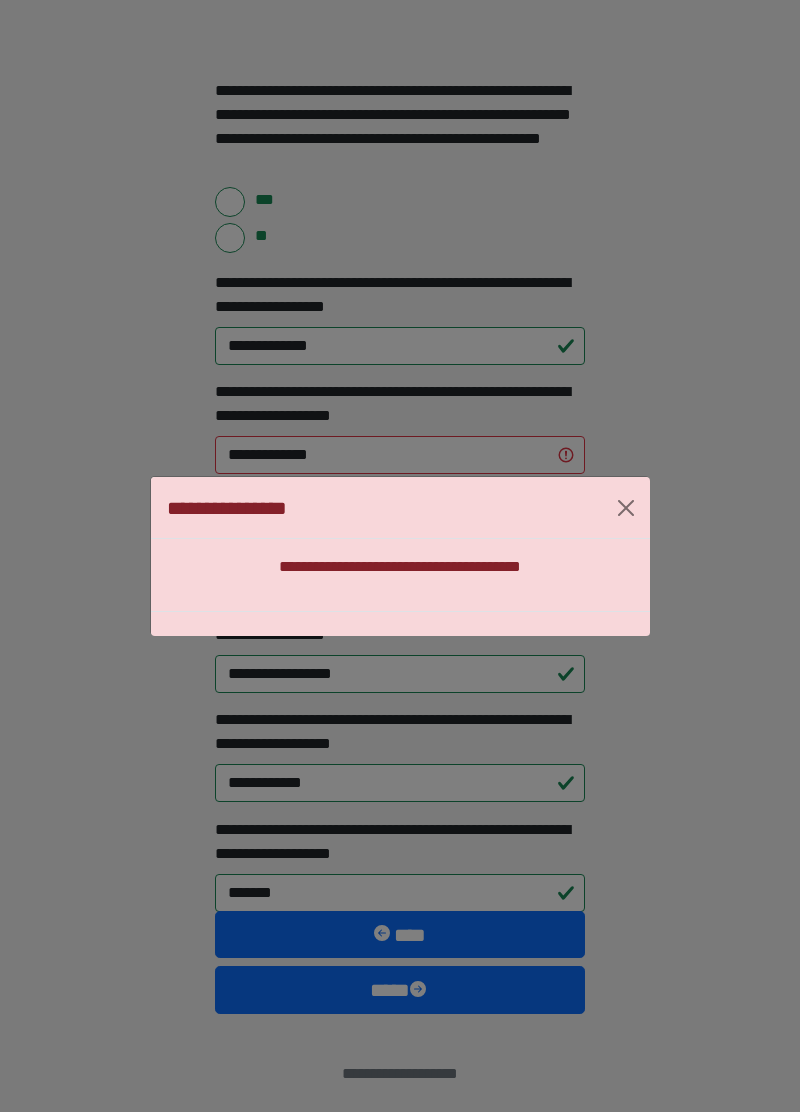 click on "**********" at bounding box center [400, 567] 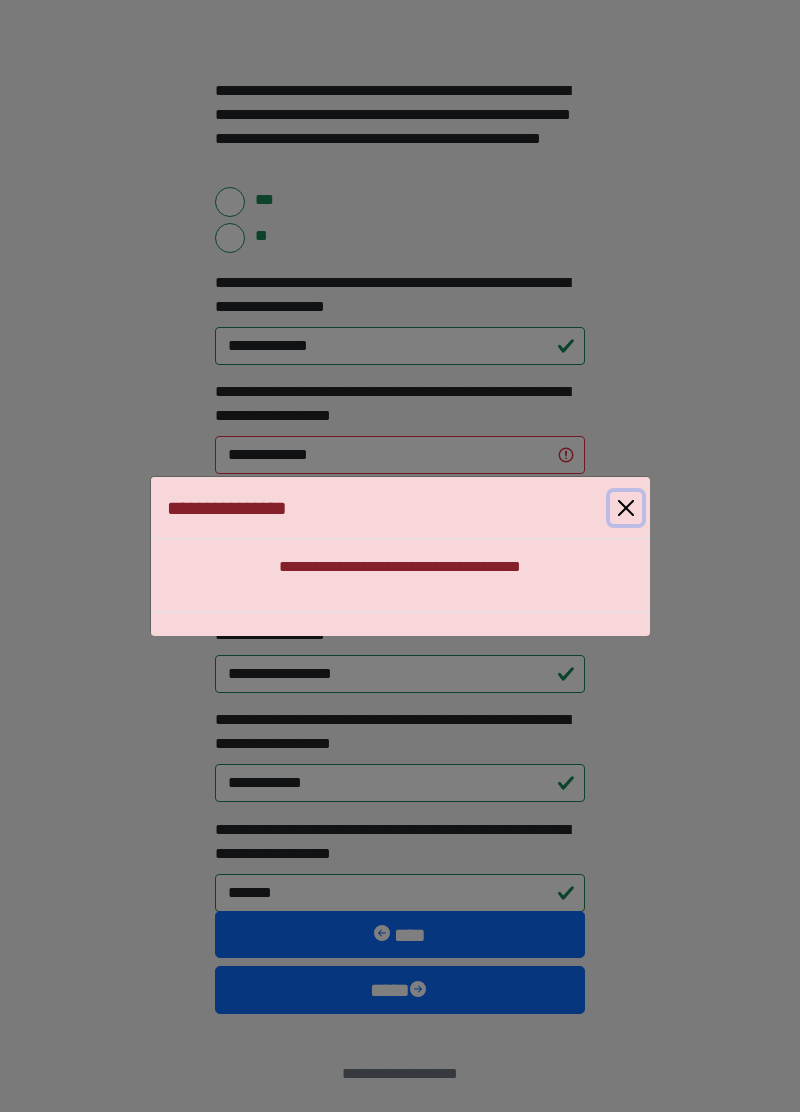 click at bounding box center [626, 508] 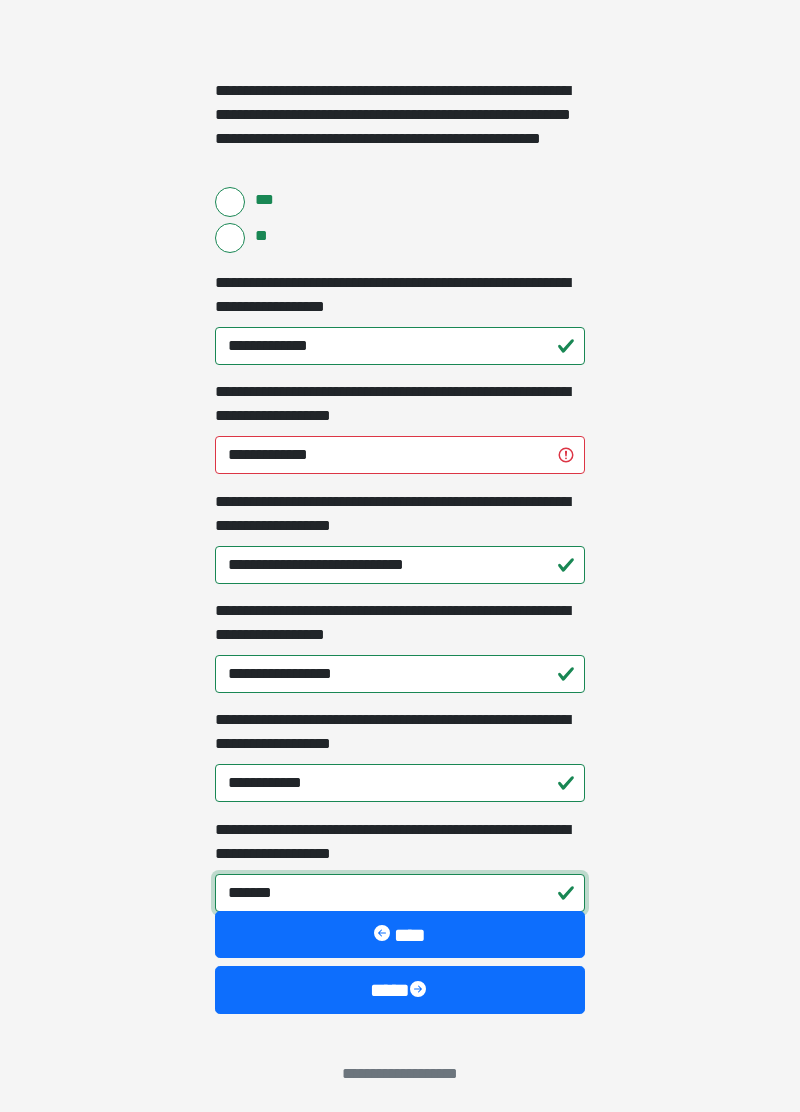click on "*******" at bounding box center (400, 893) 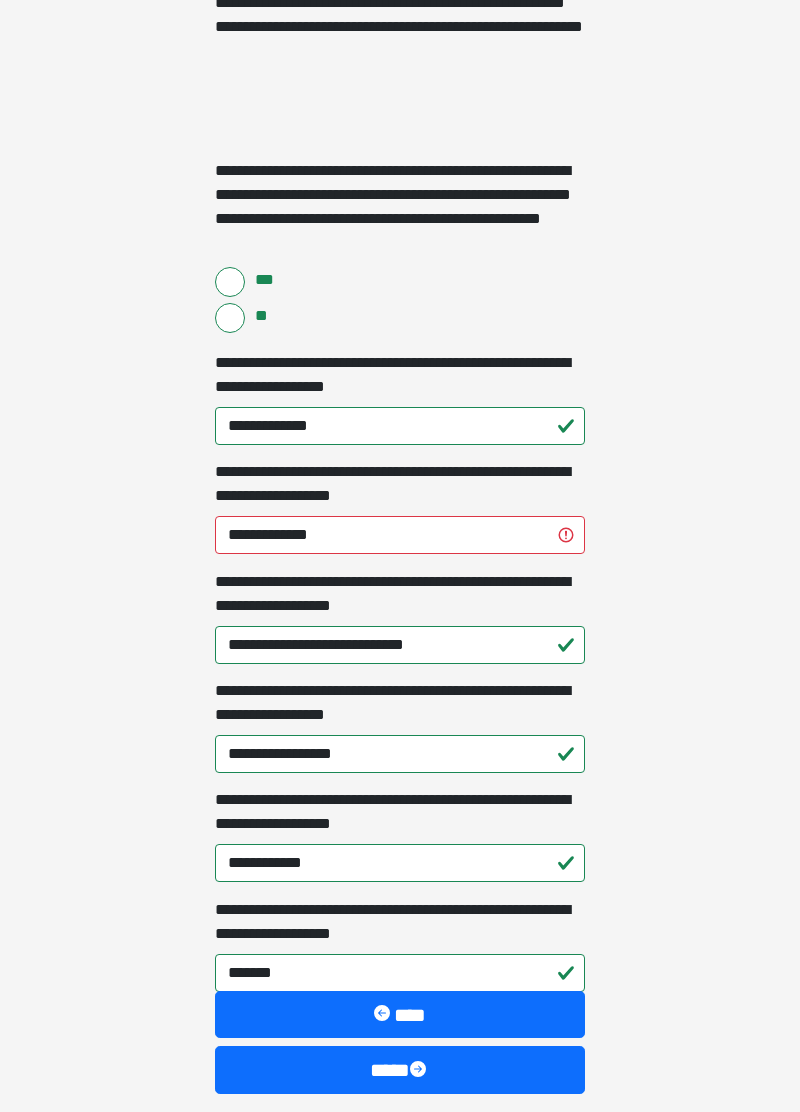 scroll, scrollTop: 869, scrollLeft: 0, axis: vertical 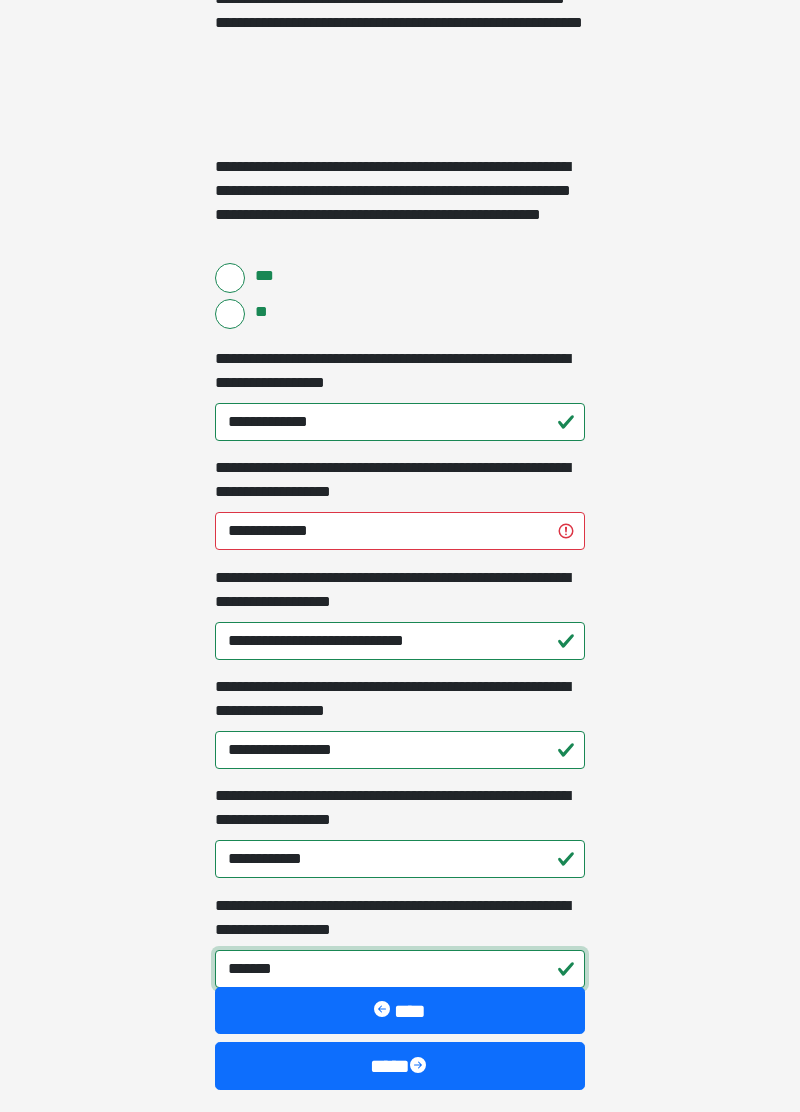 click on "*******" at bounding box center [400, 969] 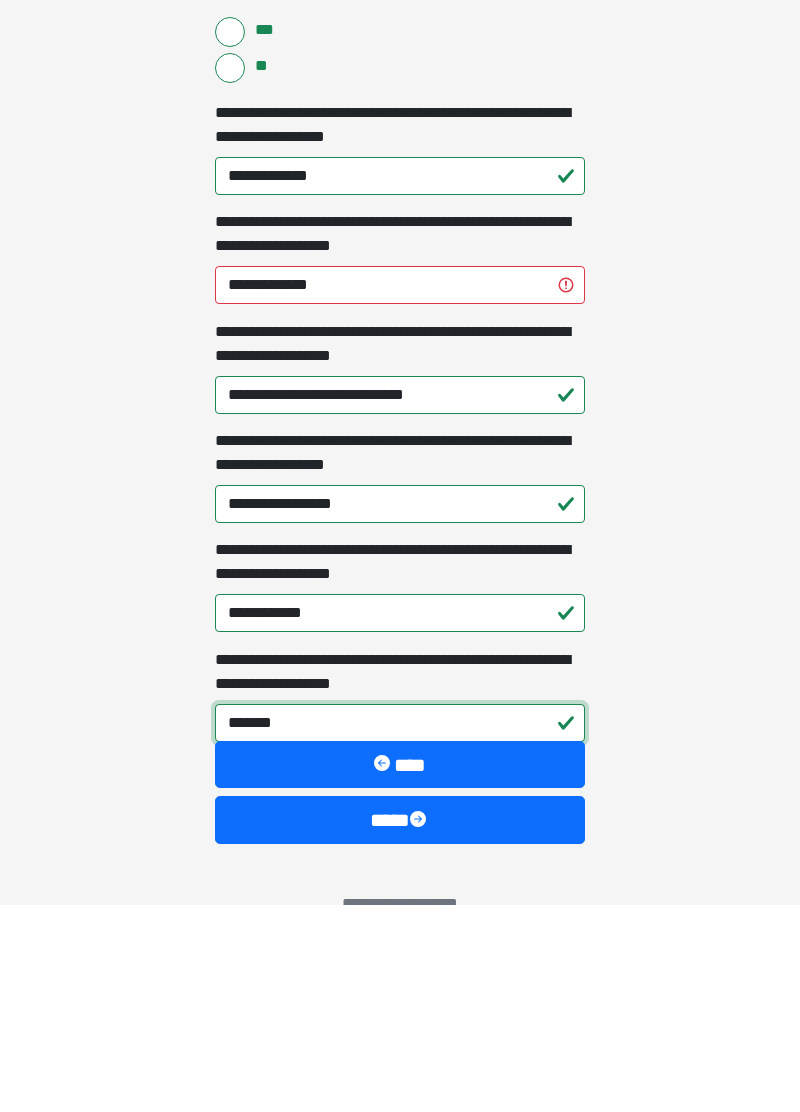 scroll, scrollTop: 908, scrollLeft: 0, axis: vertical 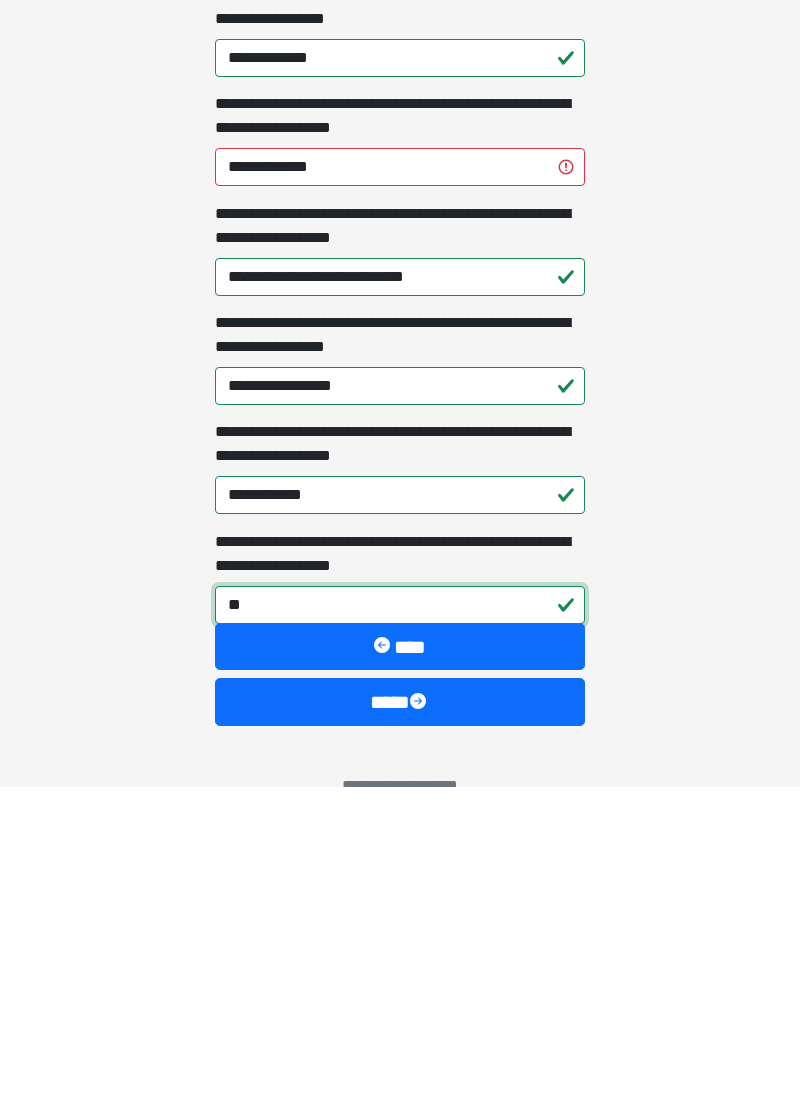 type on "*" 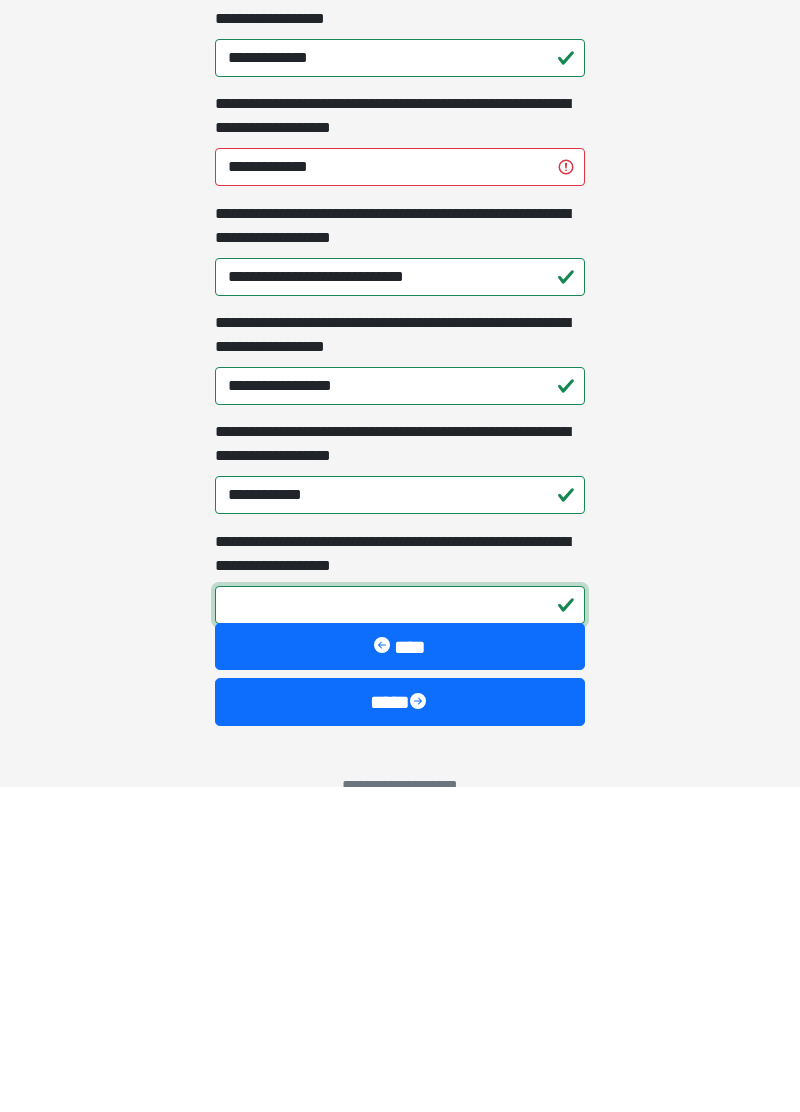 type 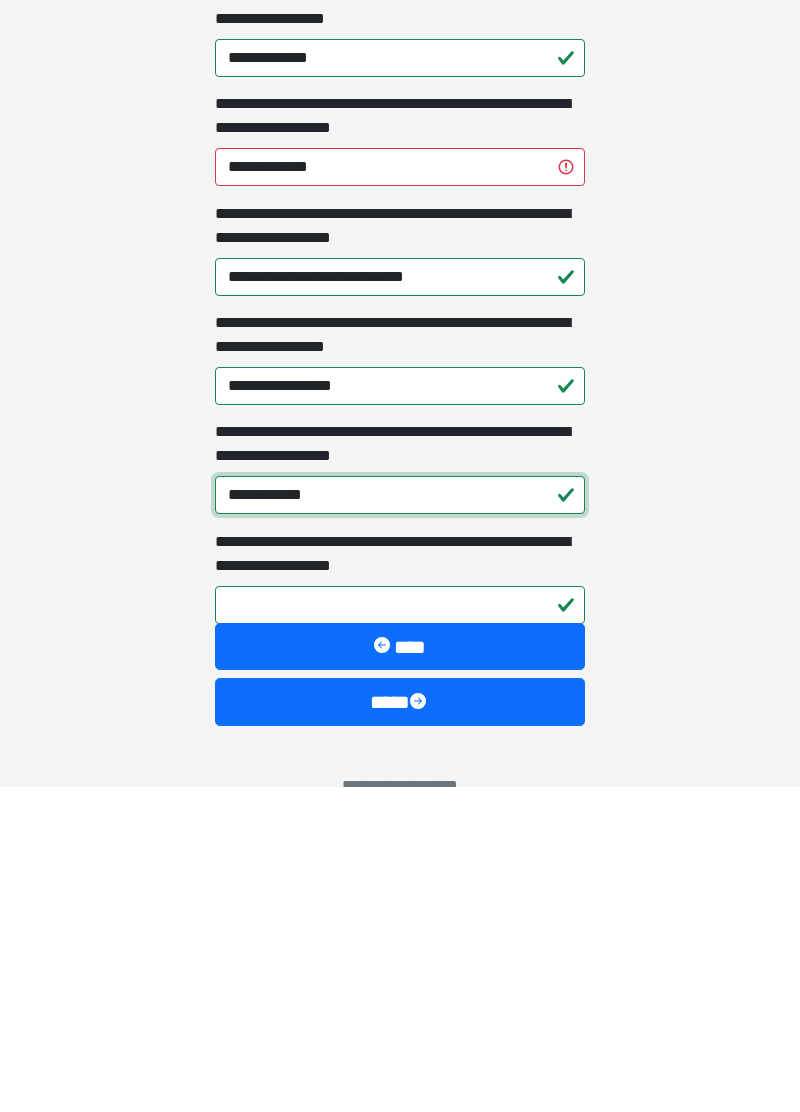 click on "**********" at bounding box center [400, 820] 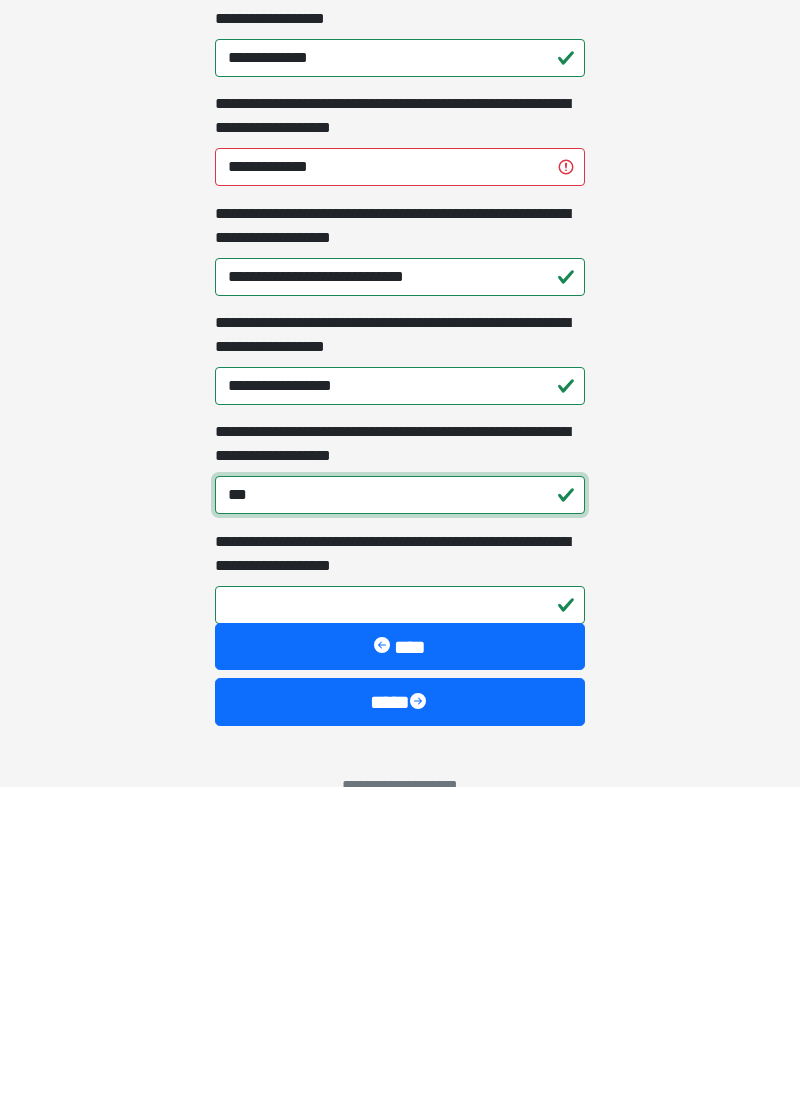 type on "**" 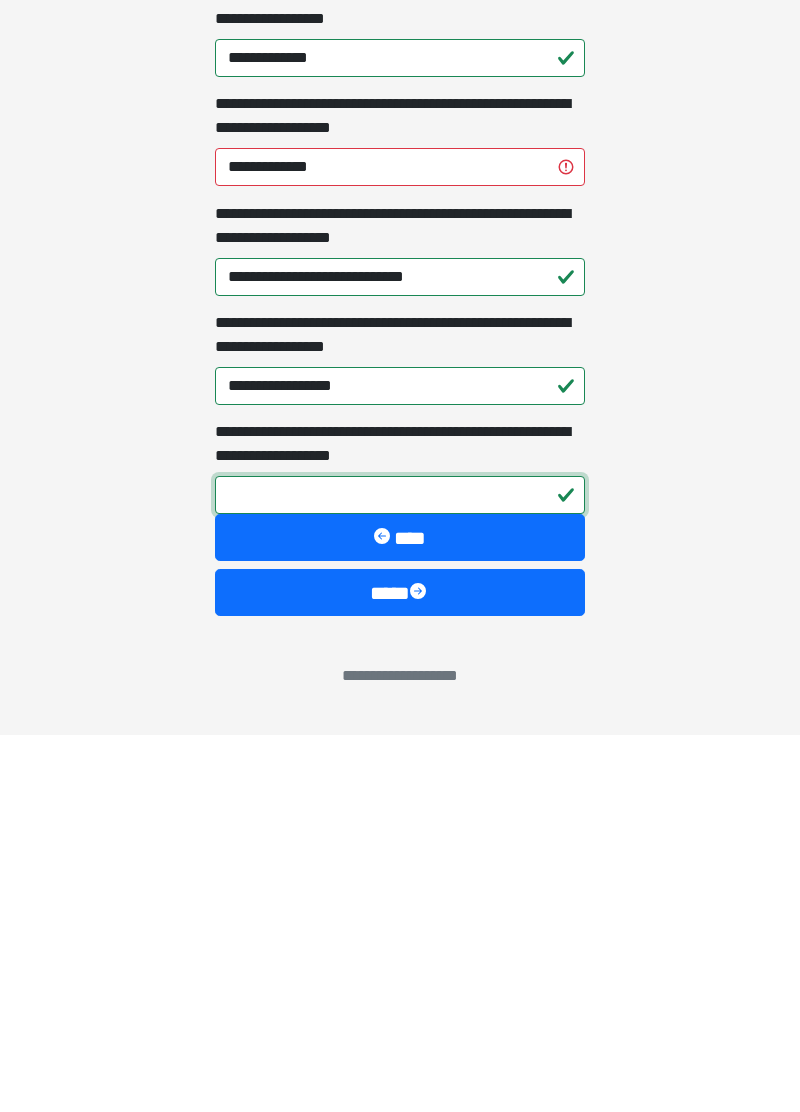 type 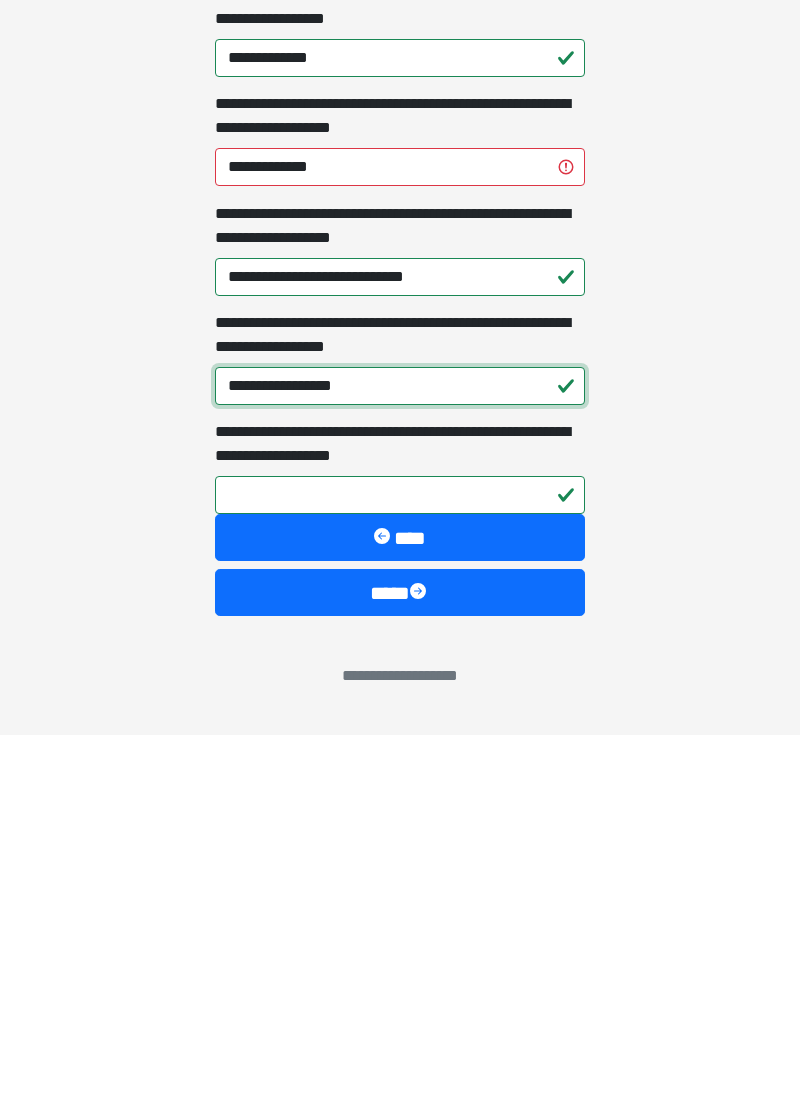 click on "**********" at bounding box center [400, 763] 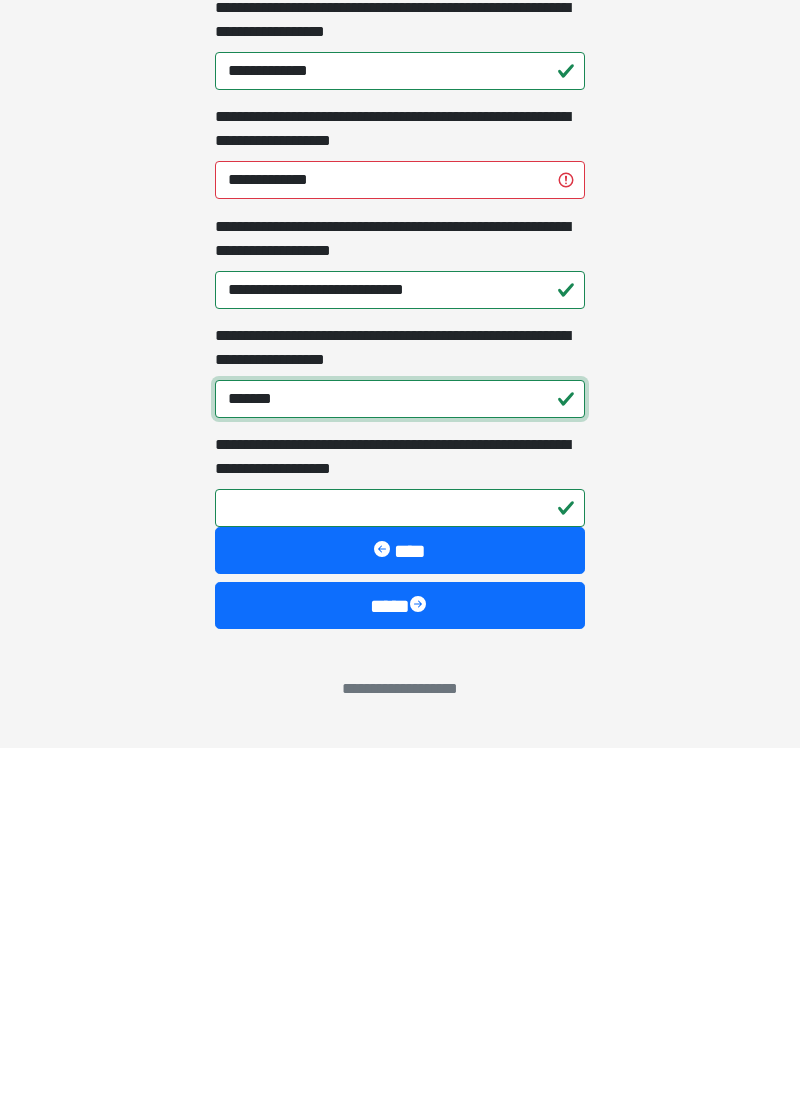 type on "**" 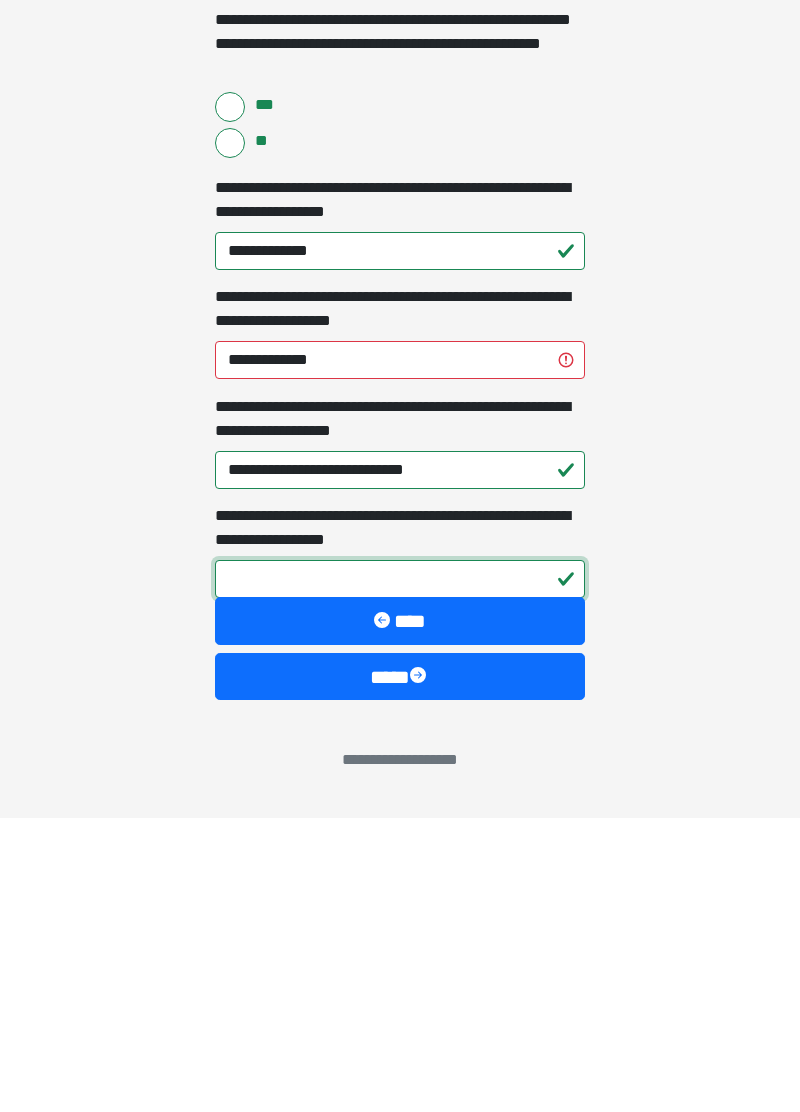 scroll, scrollTop: 746, scrollLeft: 0, axis: vertical 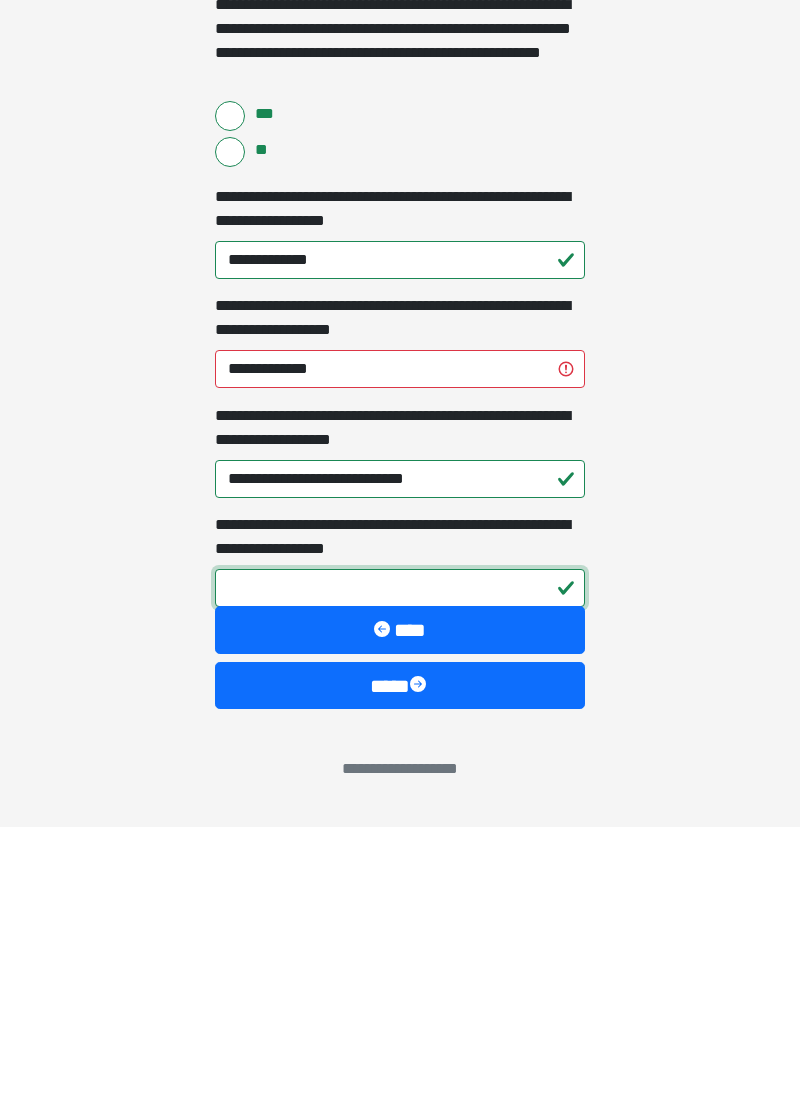 type 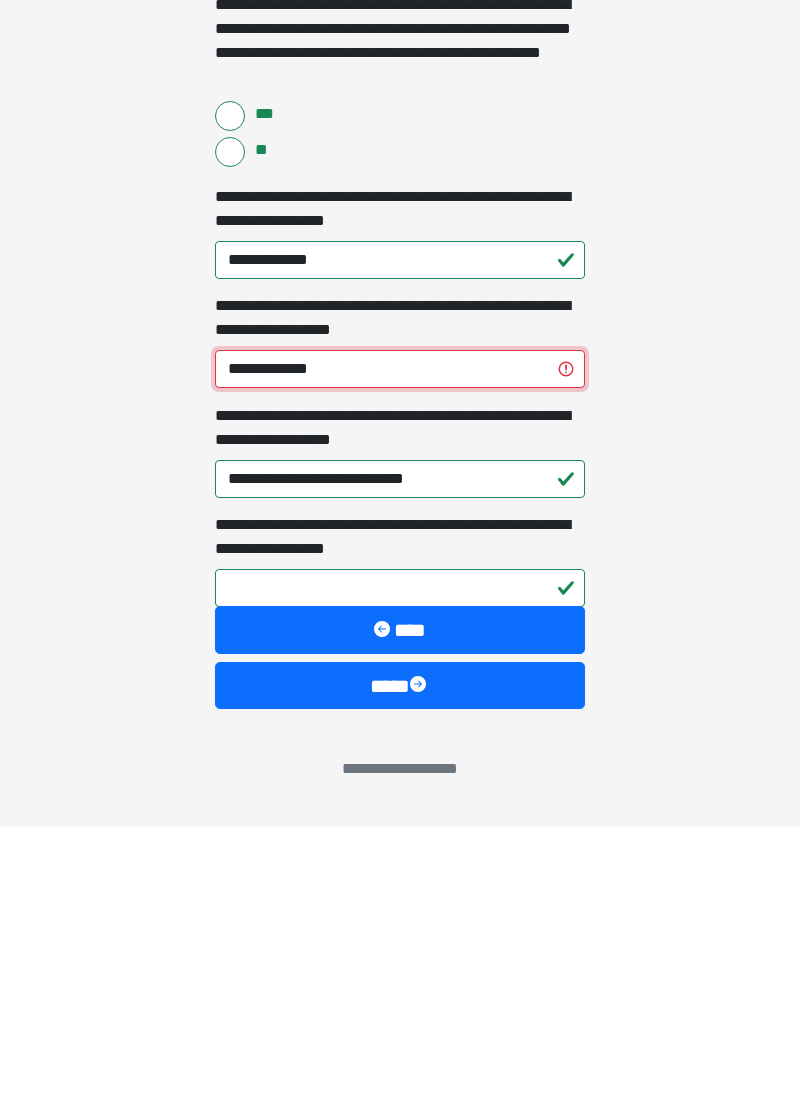 click on "**********" at bounding box center [400, 654] 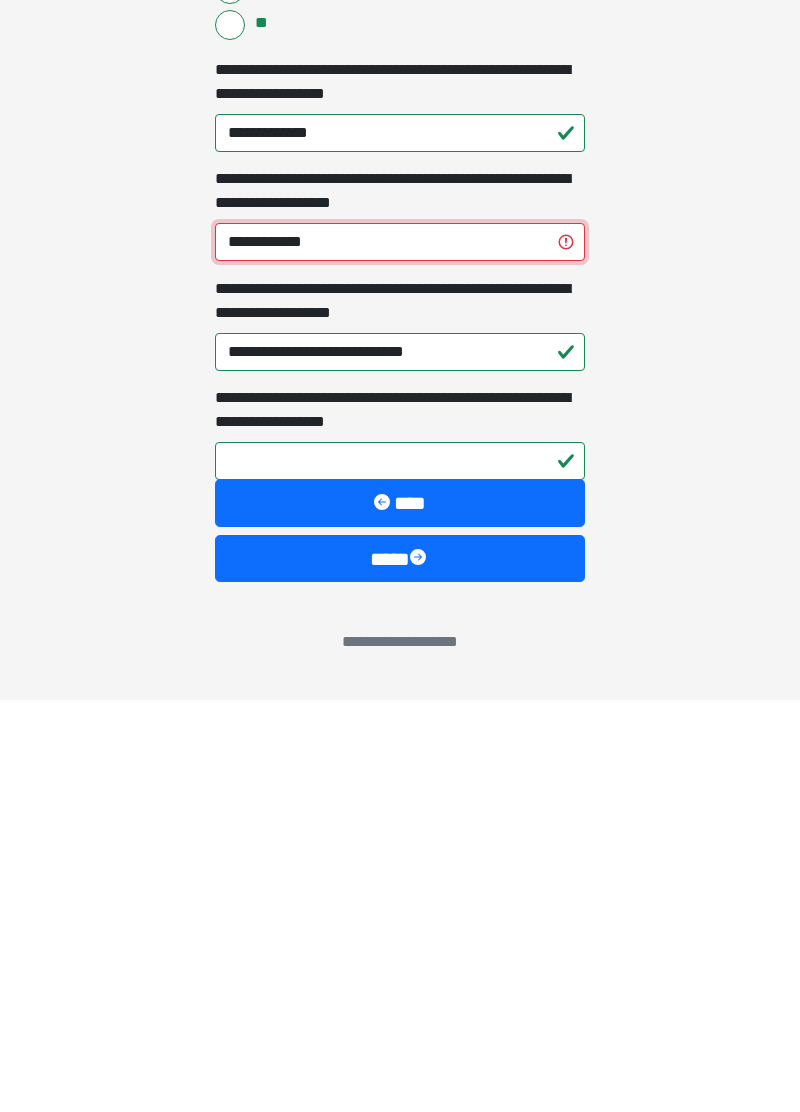 type on "**********" 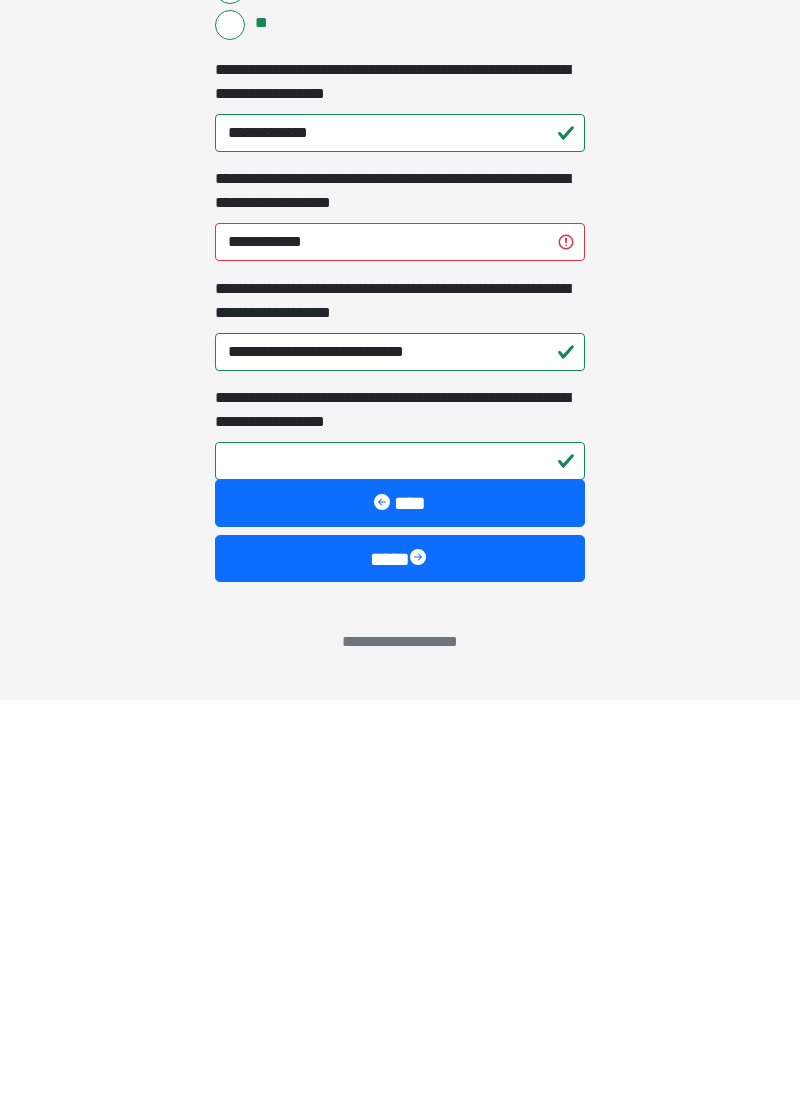 click on "**********" at bounding box center (400, -190) 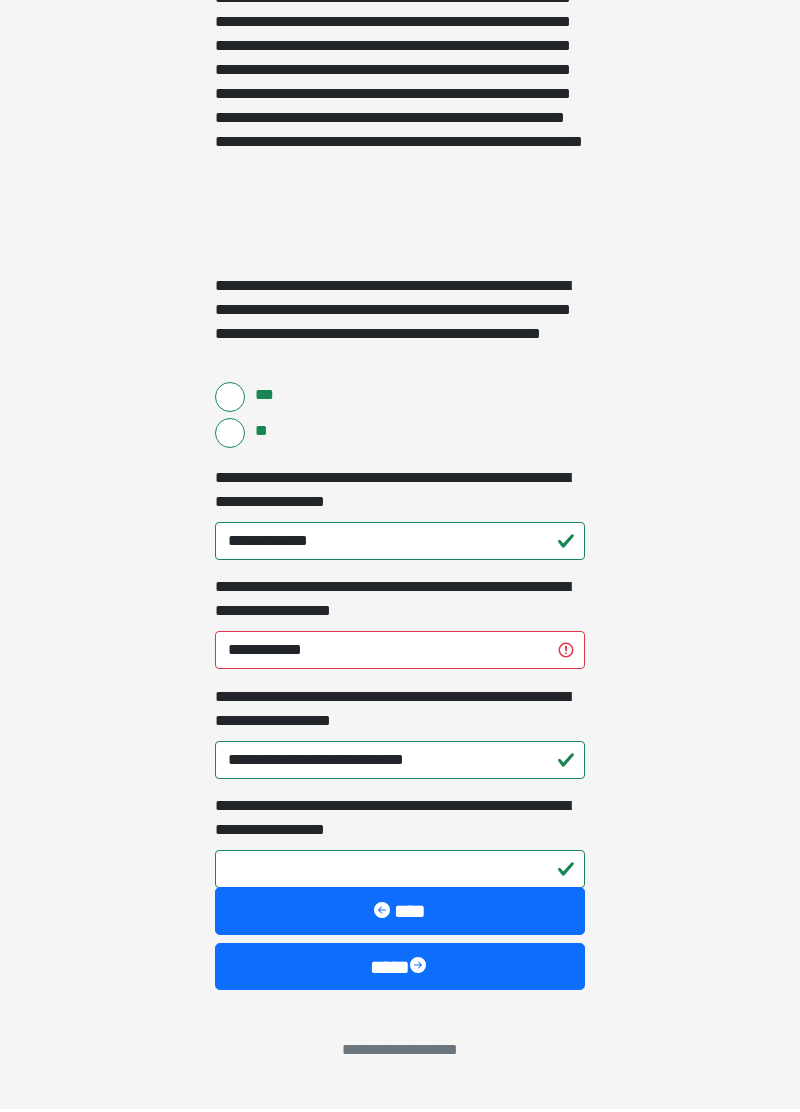 scroll, scrollTop: 746, scrollLeft: 0, axis: vertical 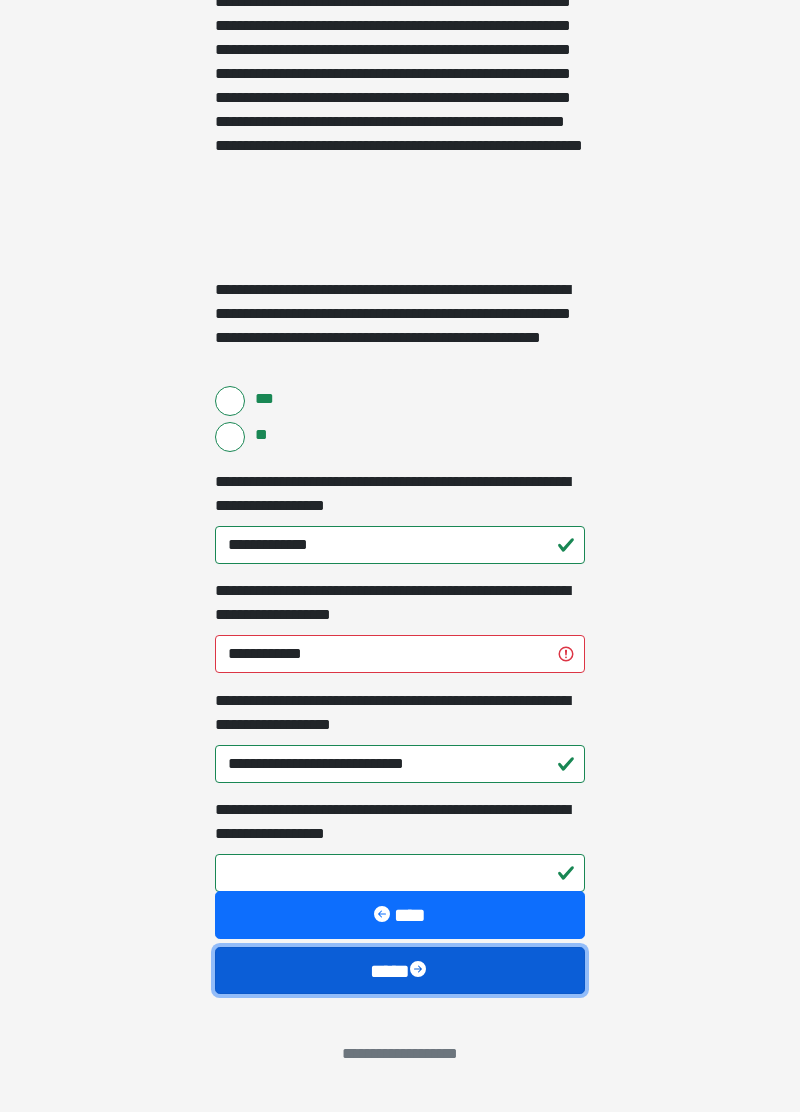 click on "****" at bounding box center [400, 970] 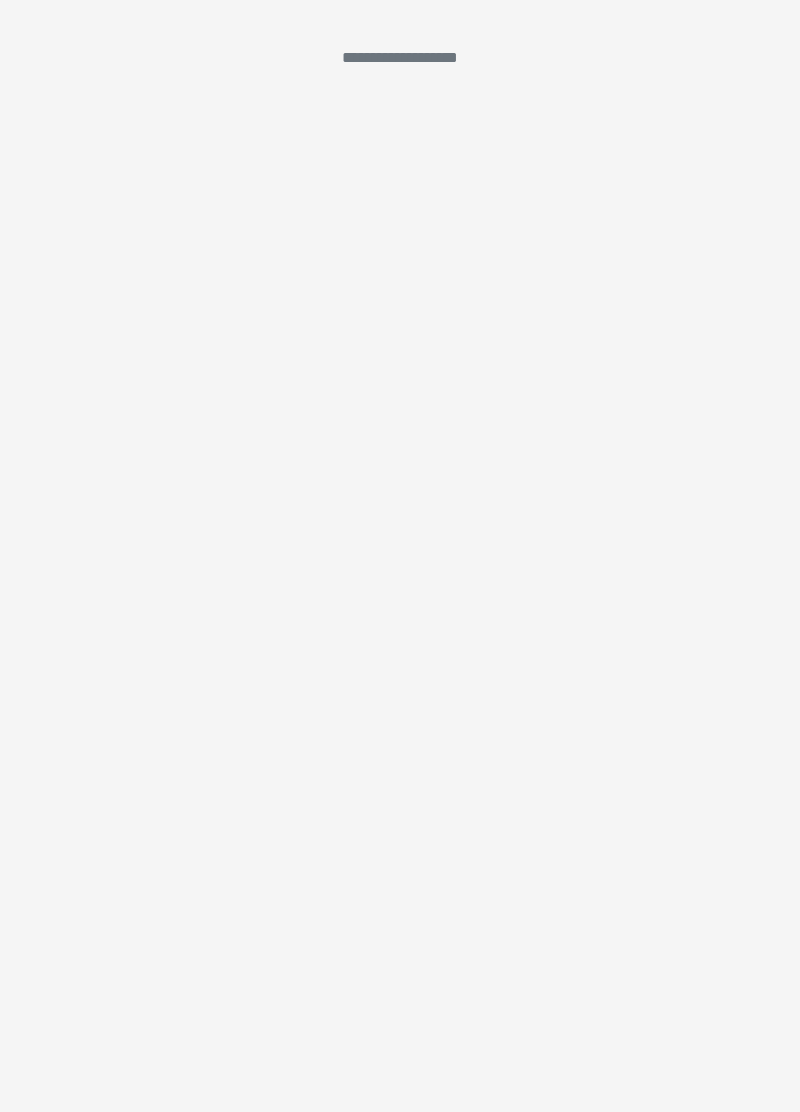 scroll, scrollTop: 0, scrollLeft: 0, axis: both 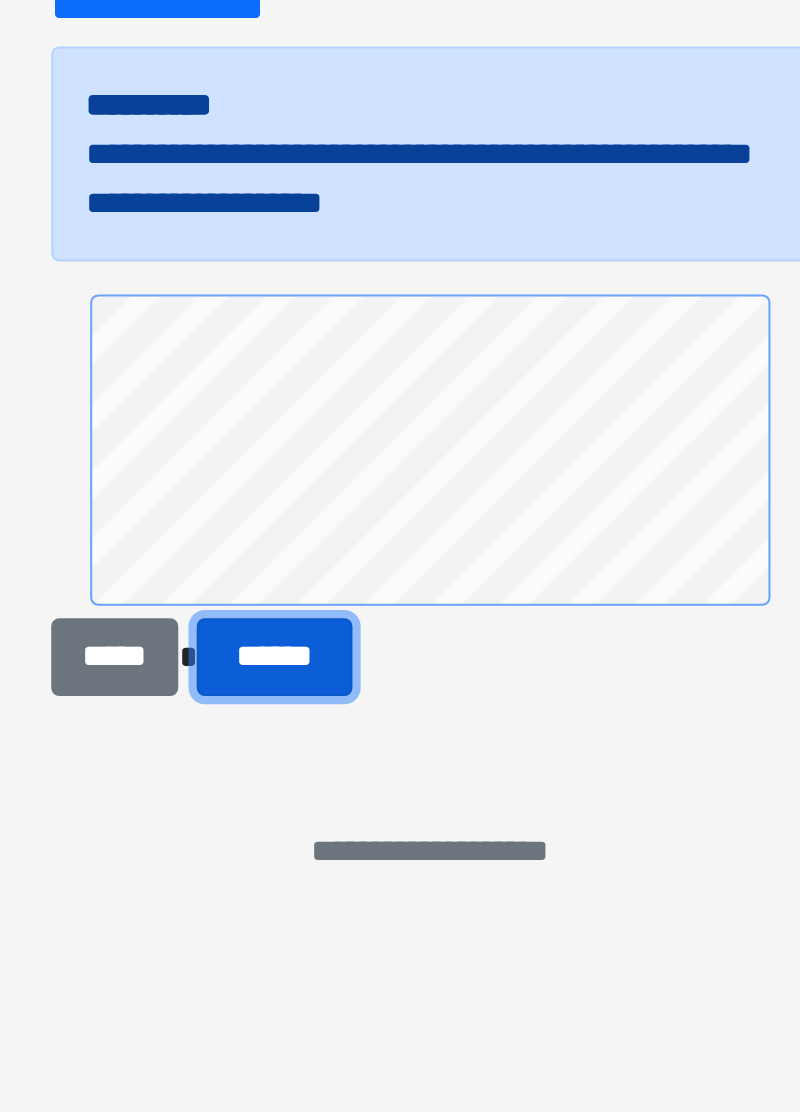 click on "******" at bounding box center (324, 795) 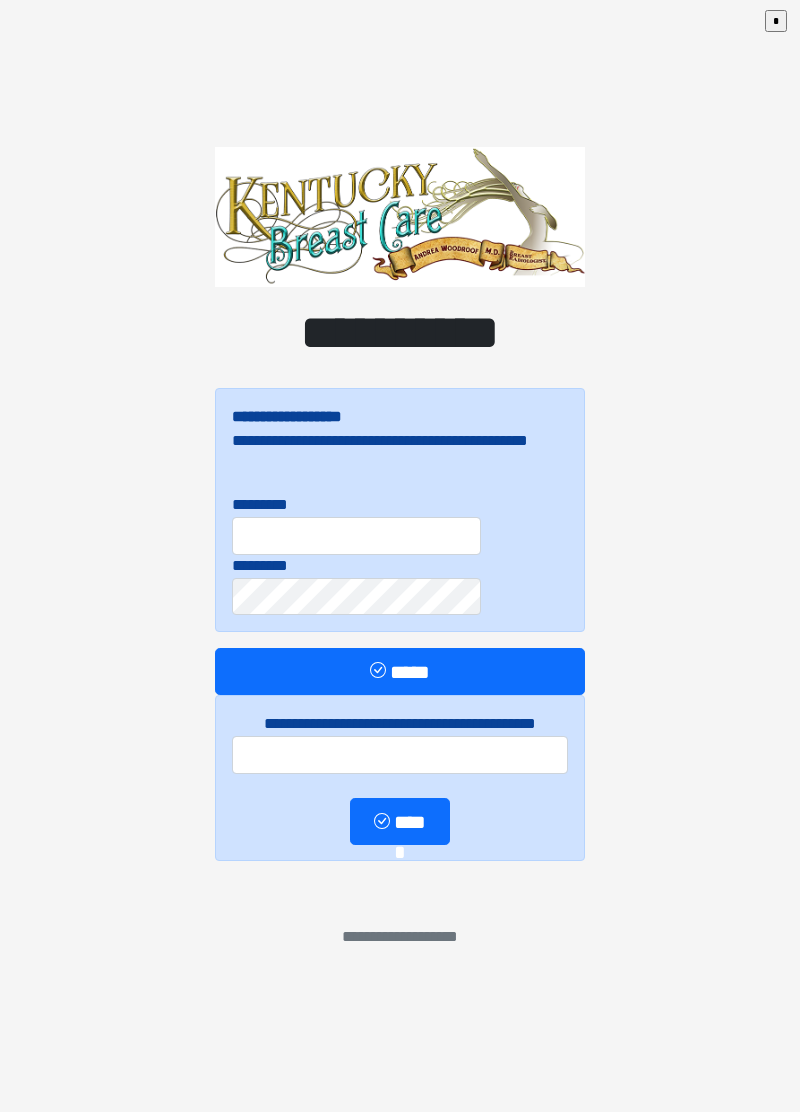 scroll, scrollTop: 0, scrollLeft: 0, axis: both 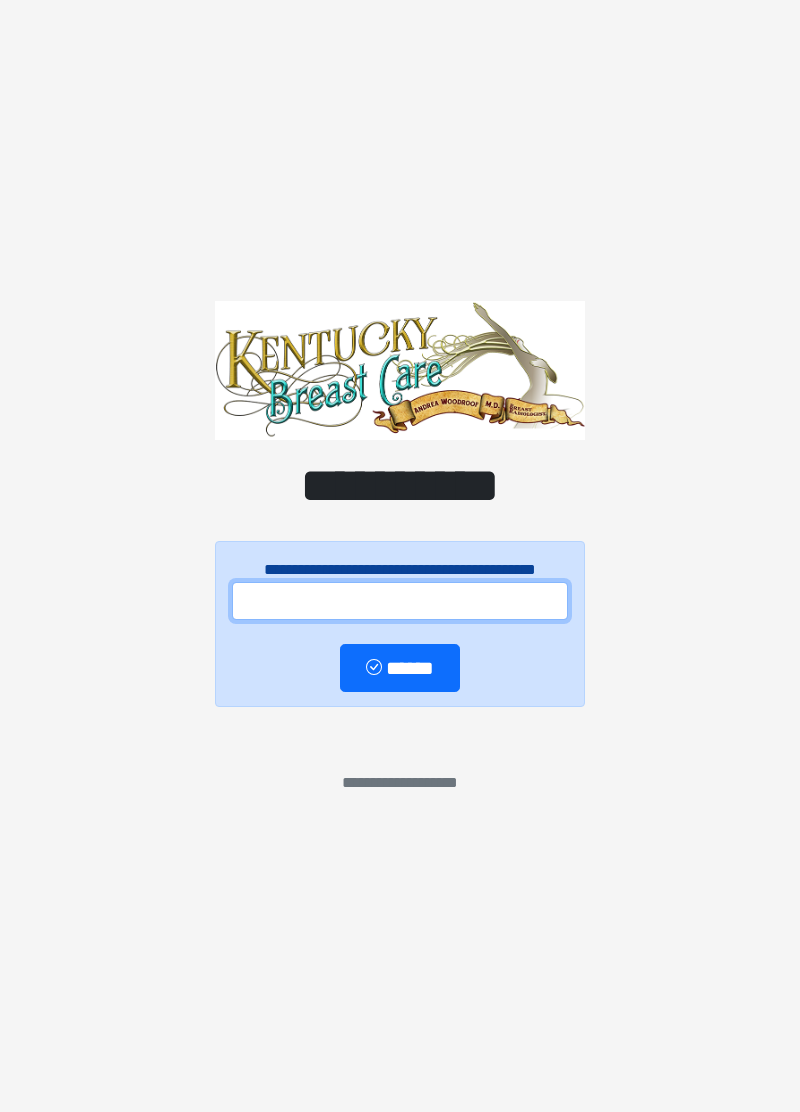 click at bounding box center (400, 601) 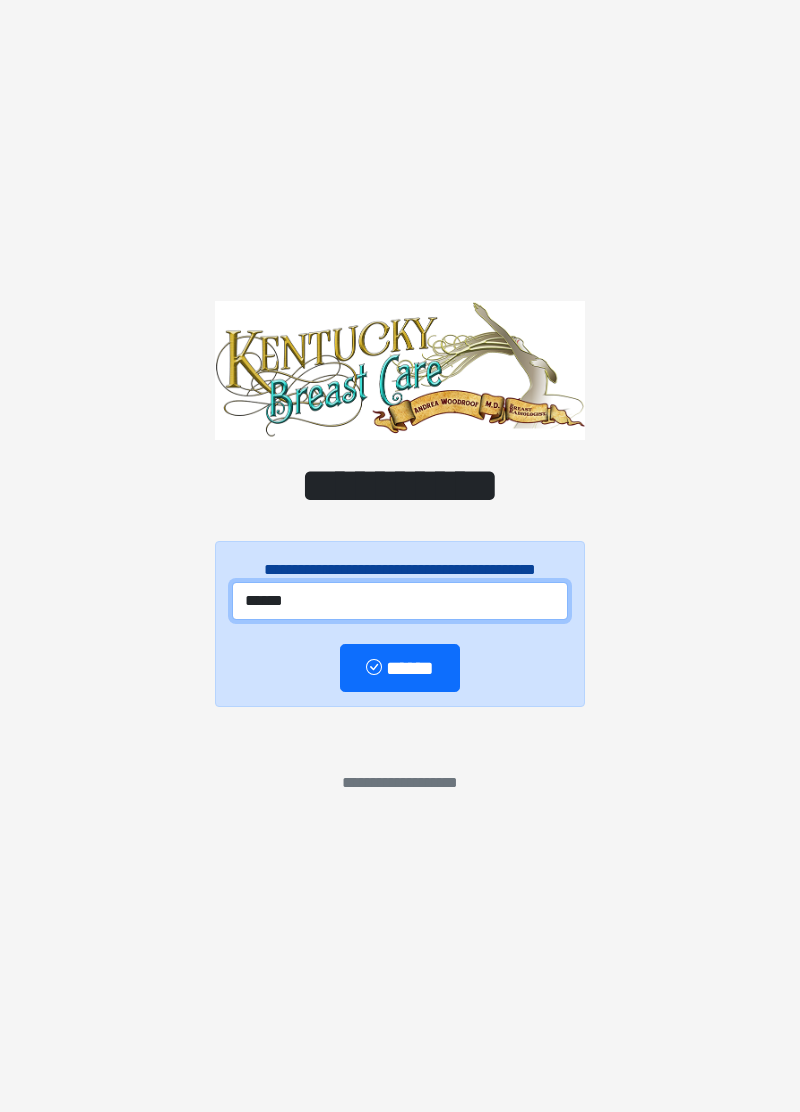 type on "******" 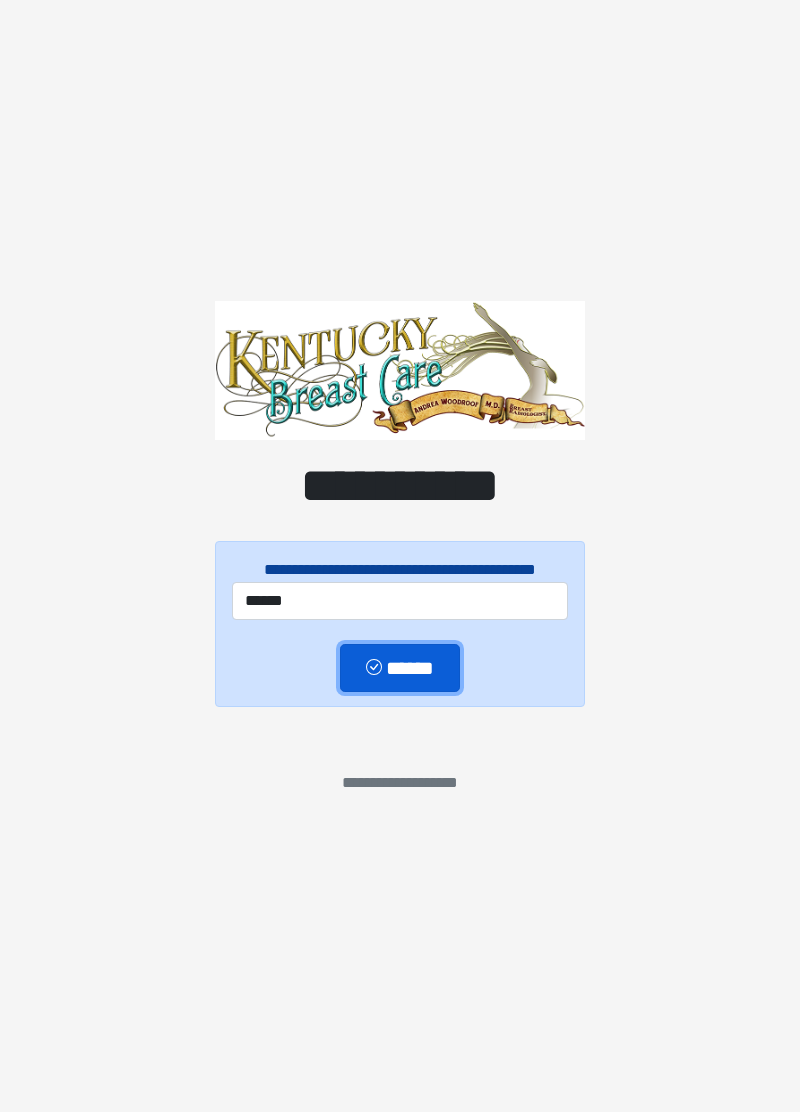 click on "******" at bounding box center [399, 667] 